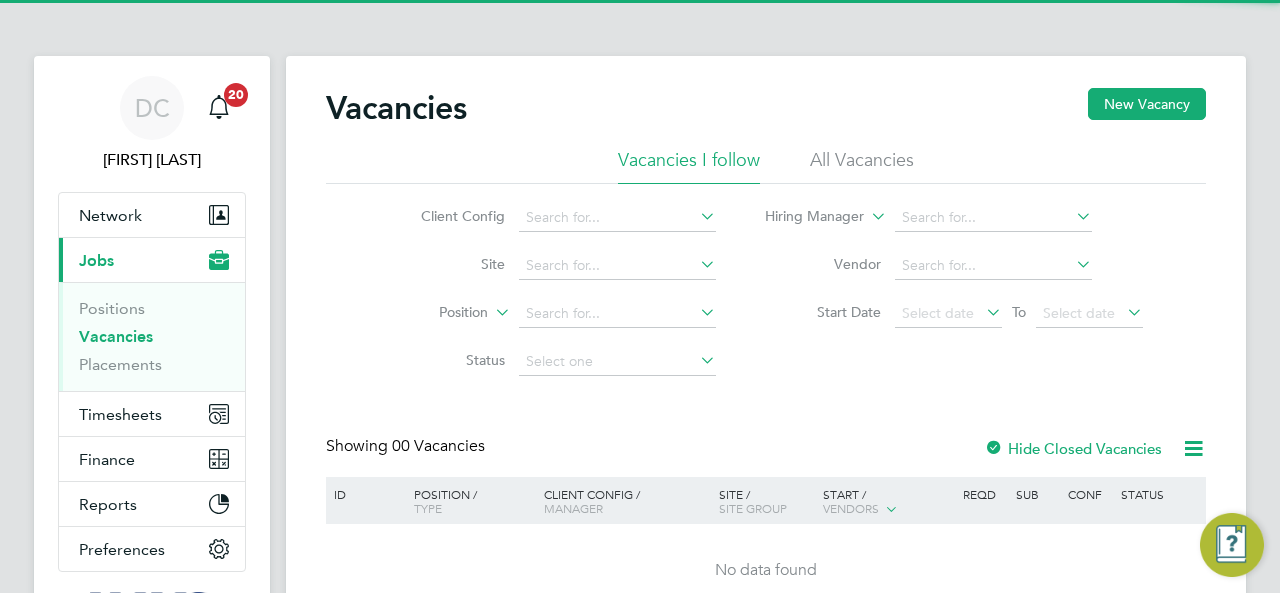 scroll, scrollTop: 0, scrollLeft: 0, axis: both 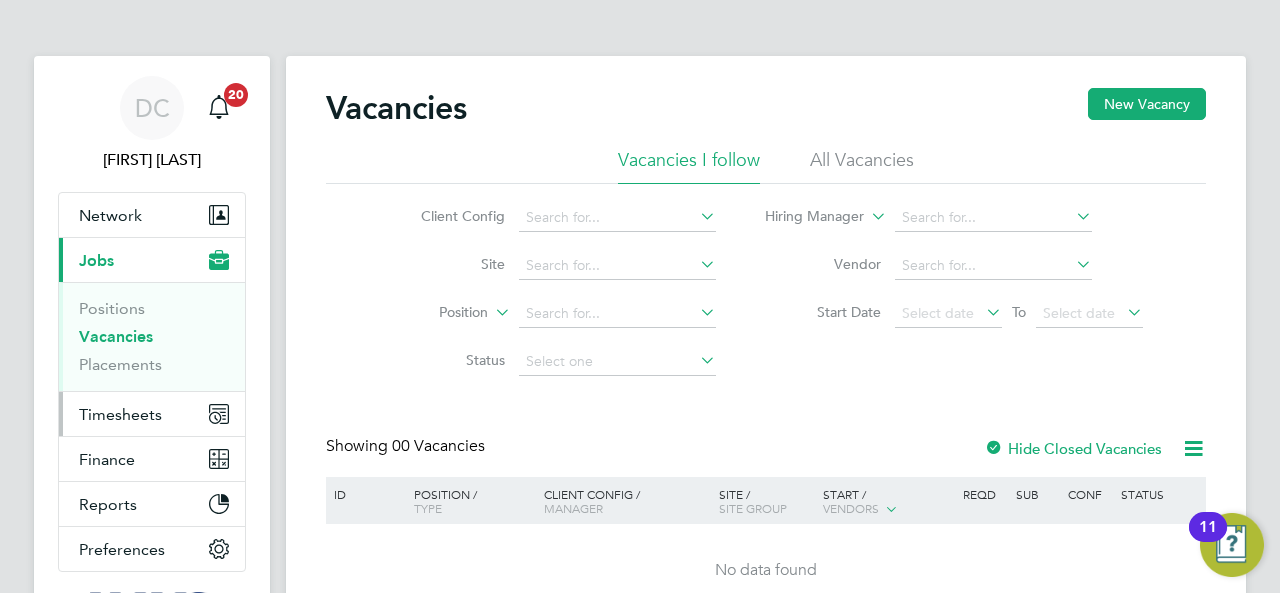 click on "Timesheets" at bounding box center (120, 414) 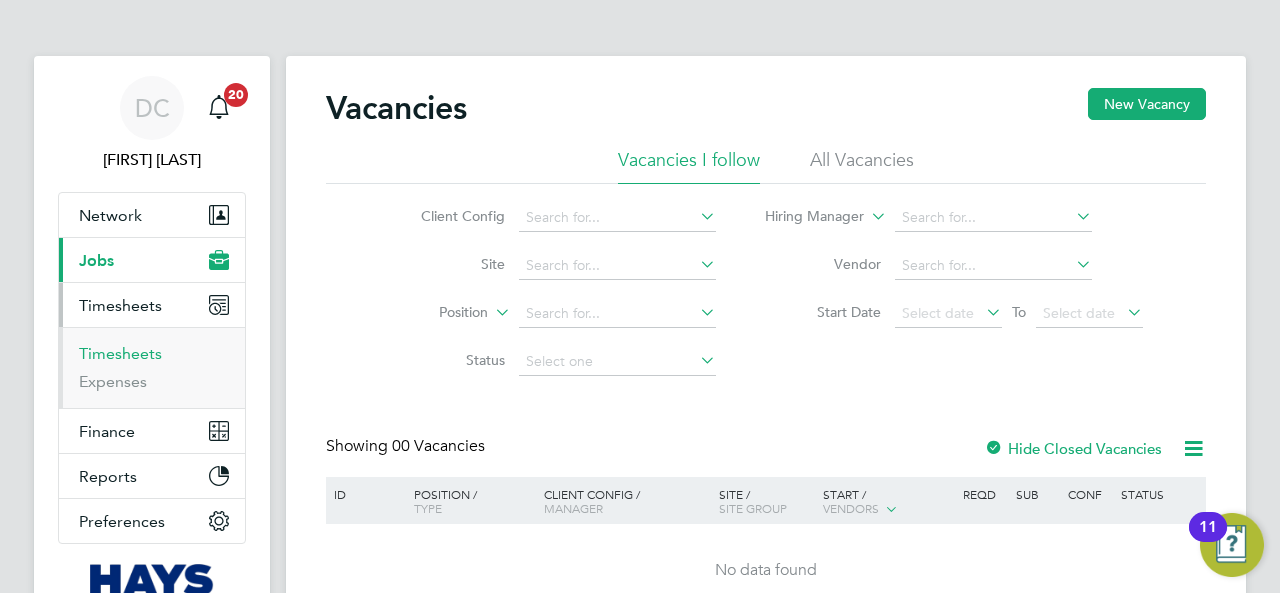 click on "Timesheets" at bounding box center (120, 353) 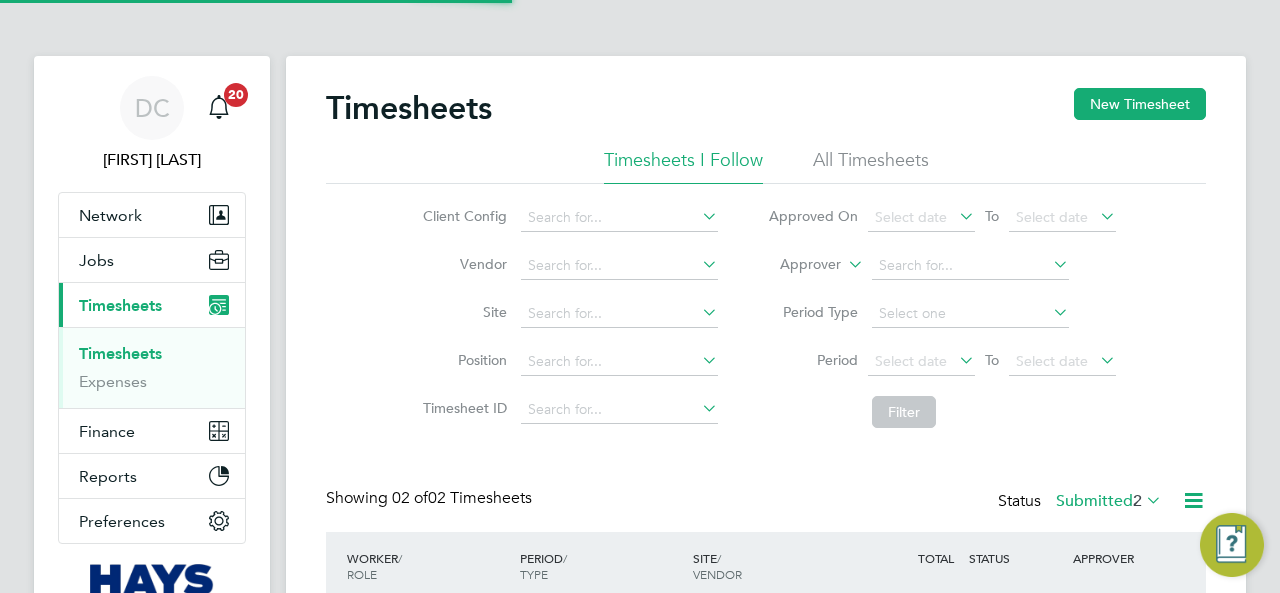 scroll, scrollTop: 10, scrollLeft: 10, axis: both 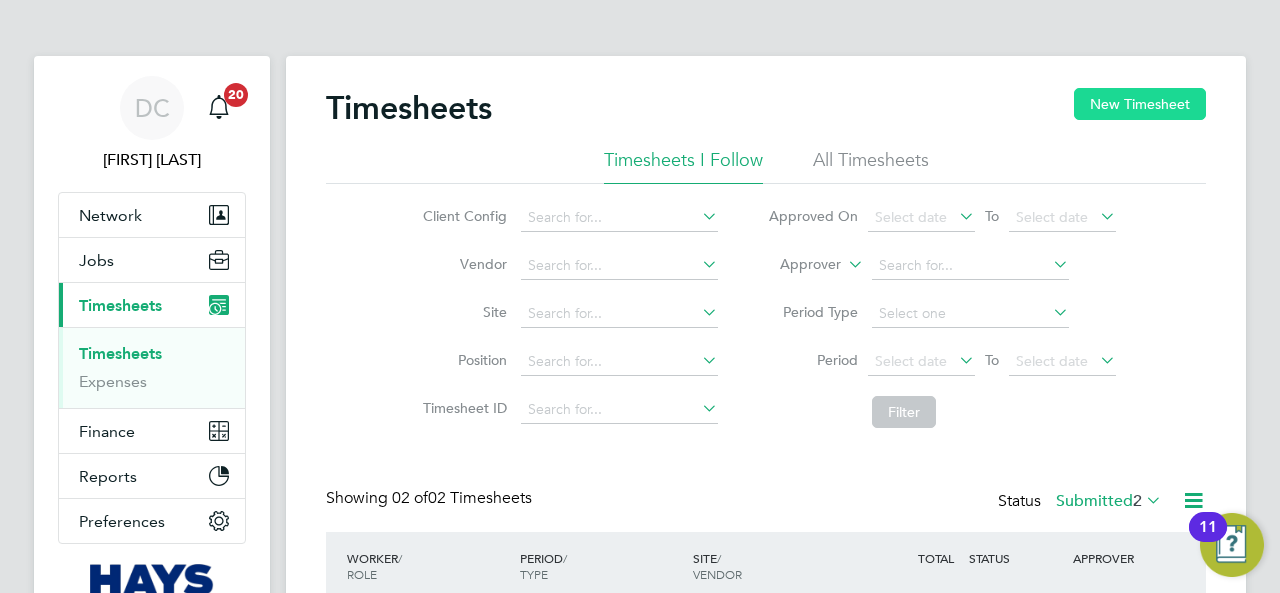 click on "New Timesheet" 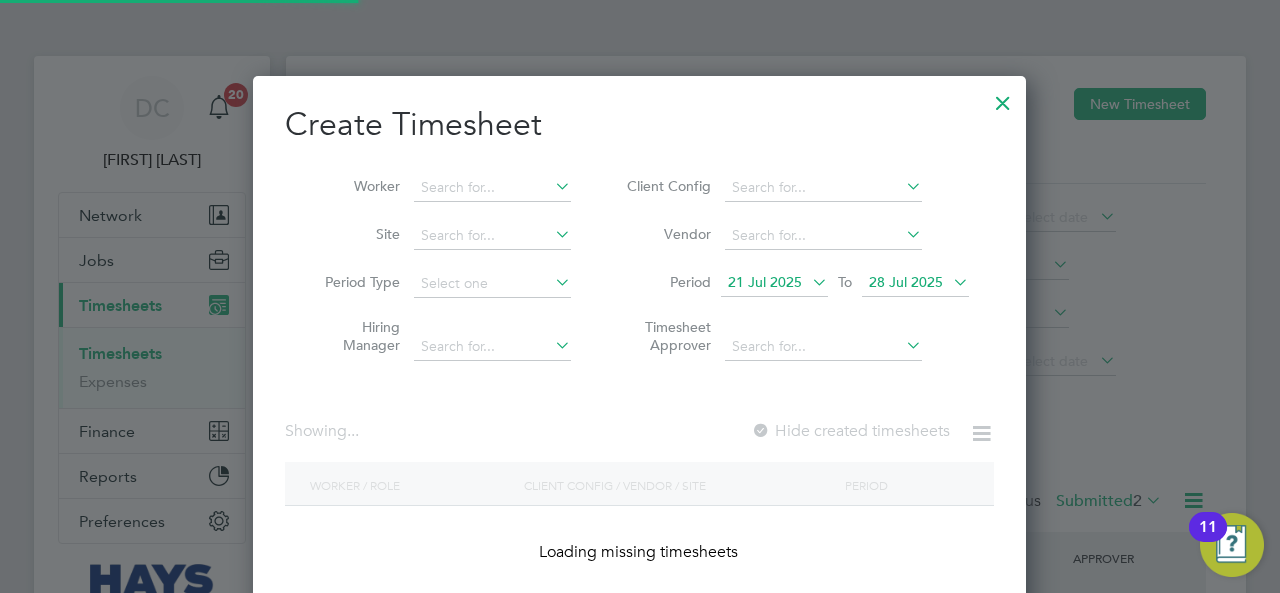 scroll, scrollTop: 10, scrollLeft: 9, axis: both 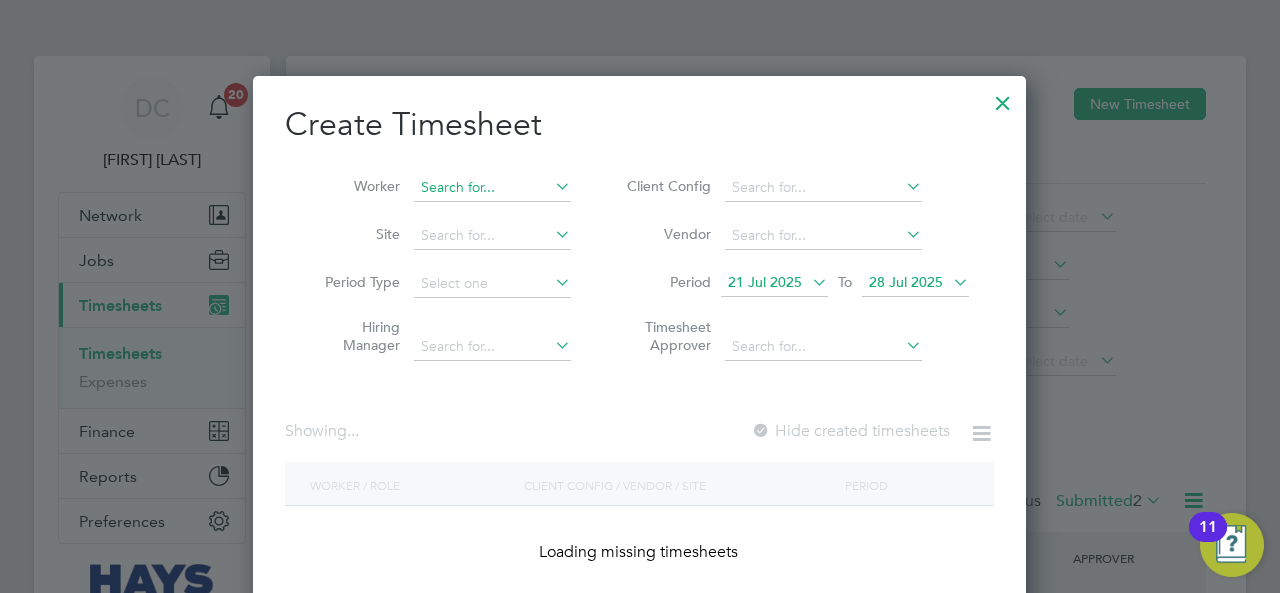 click at bounding box center (492, 188) 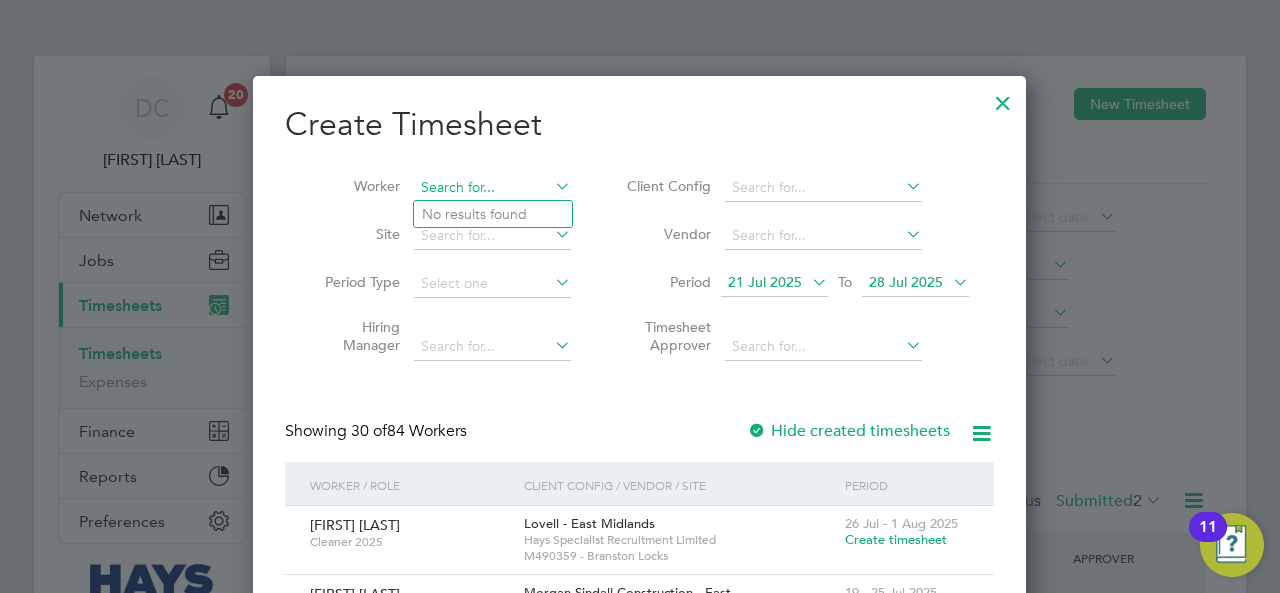scroll, scrollTop: 10, scrollLeft: 9, axis: both 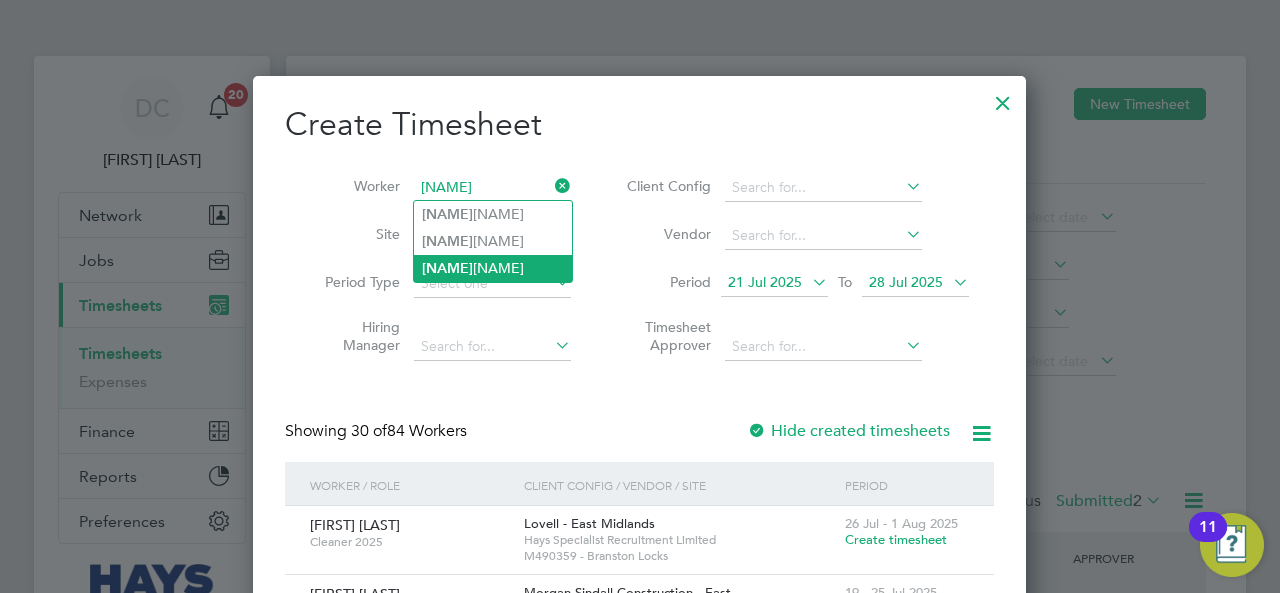 click on "[FIRST]  [LAST]" 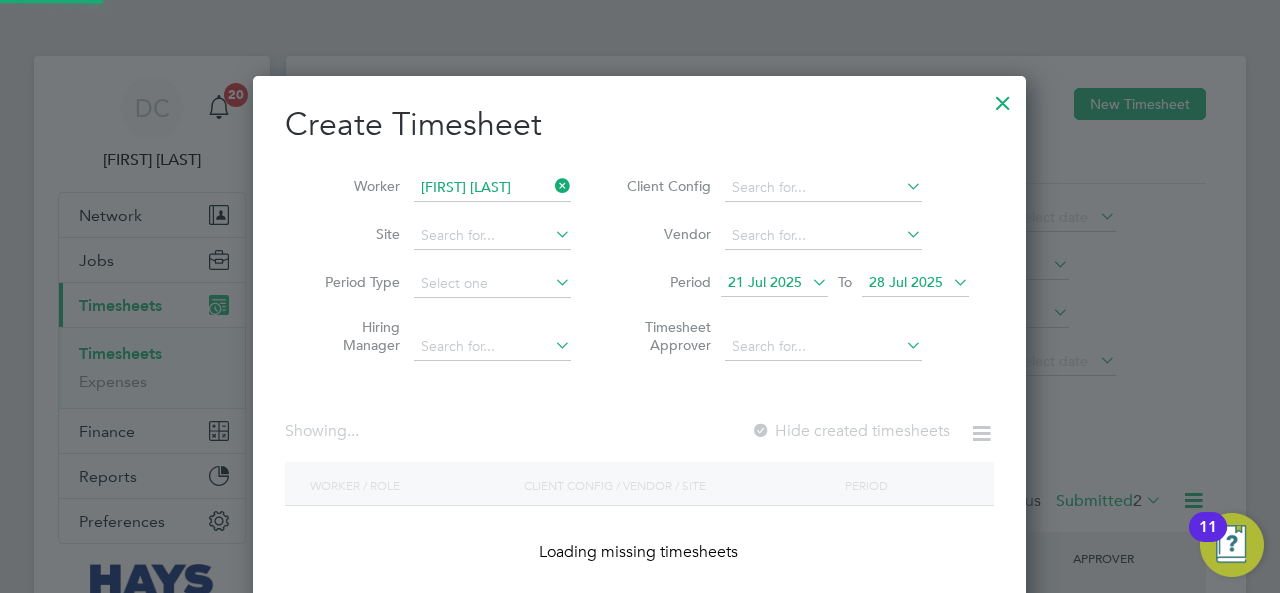 scroll, scrollTop: 10, scrollLeft: 9, axis: both 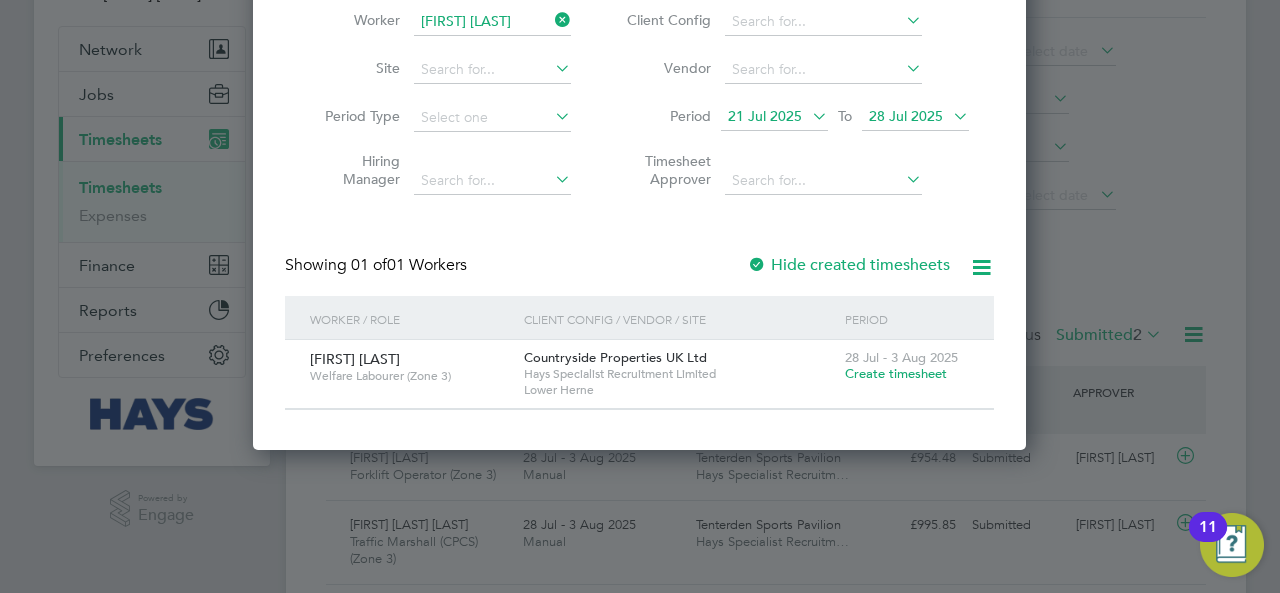 click on "28 Jul 2025" at bounding box center (906, 116) 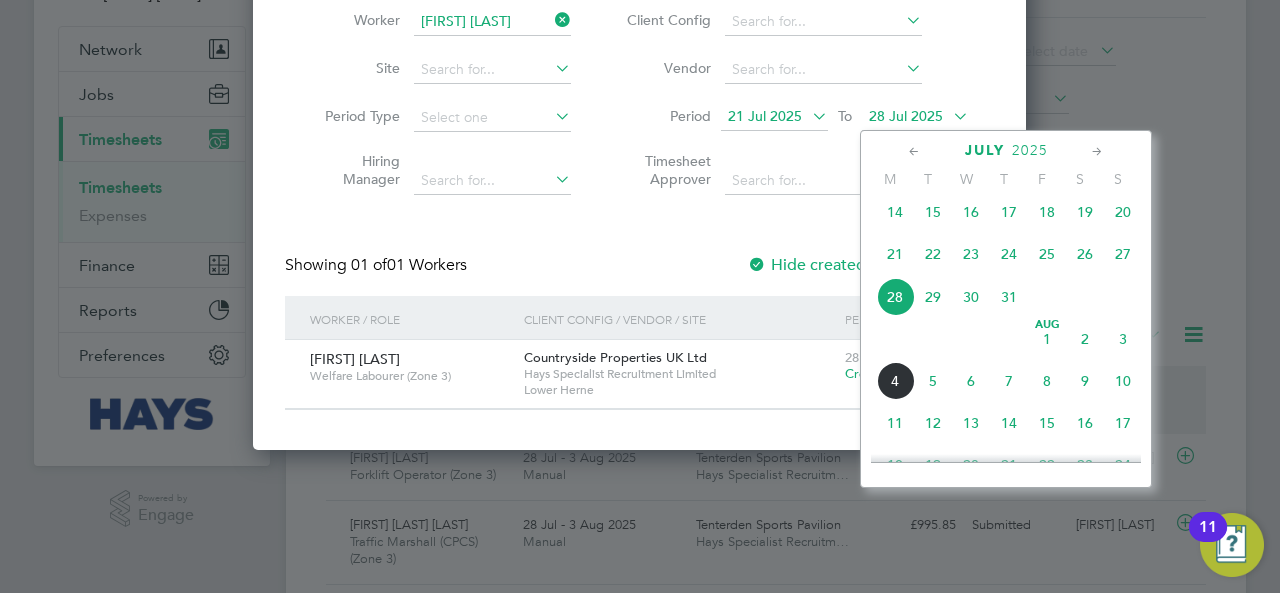 click on "3" 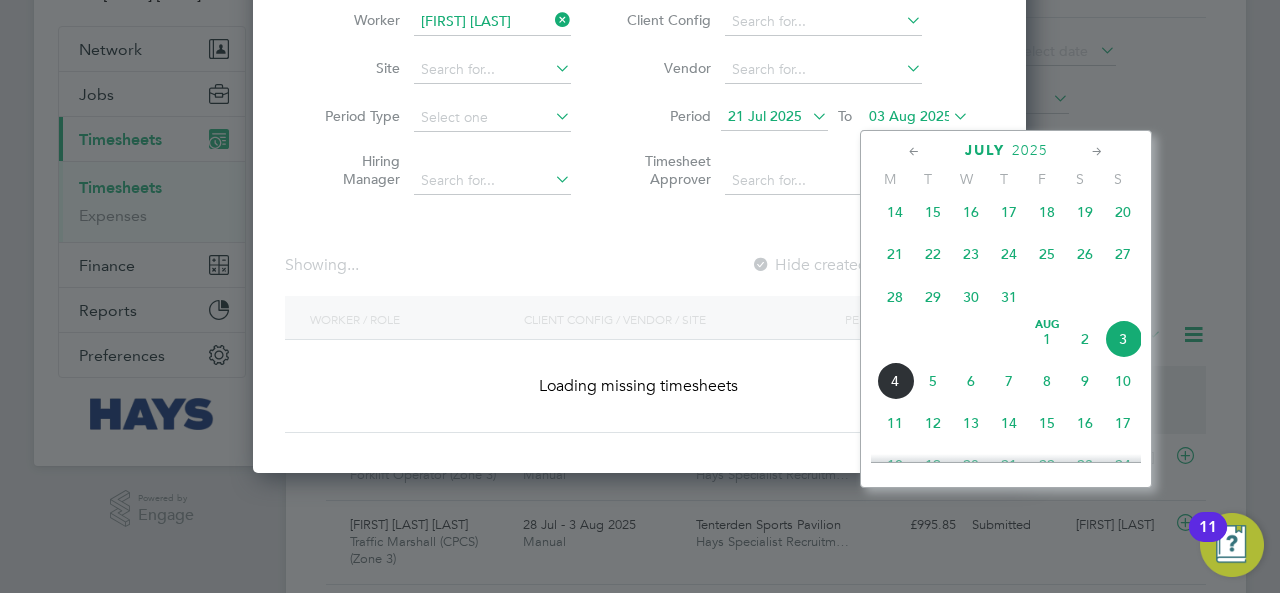 scroll, scrollTop: 10, scrollLeft: 9, axis: both 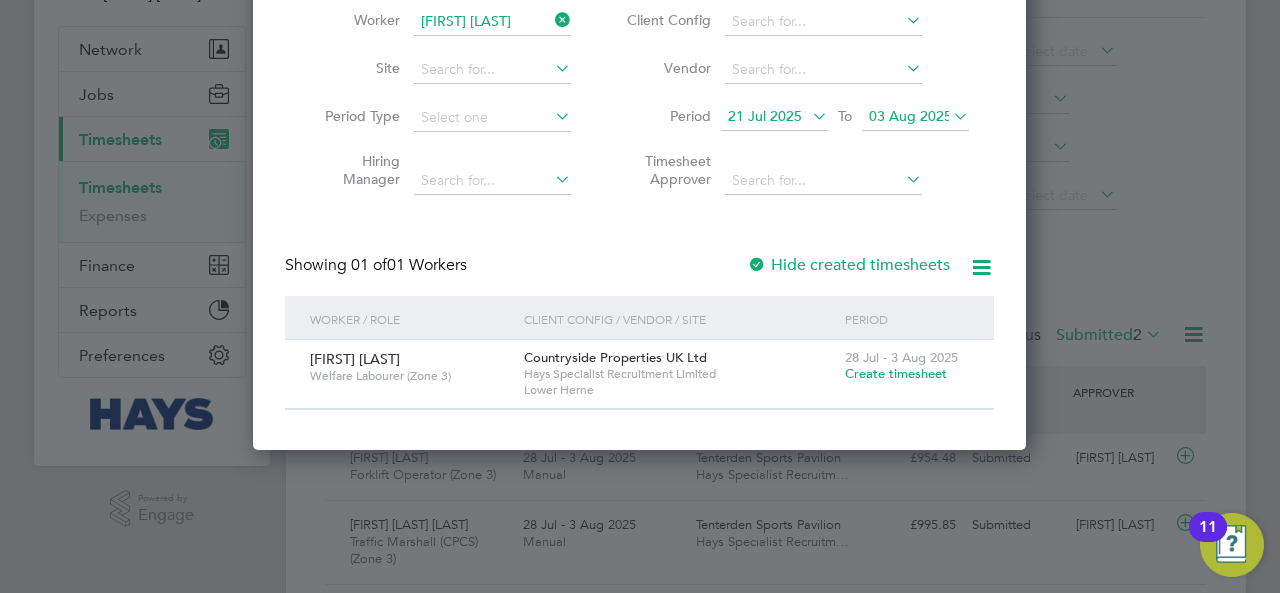 click on "Create timesheet" at bounding box center [896, 373] 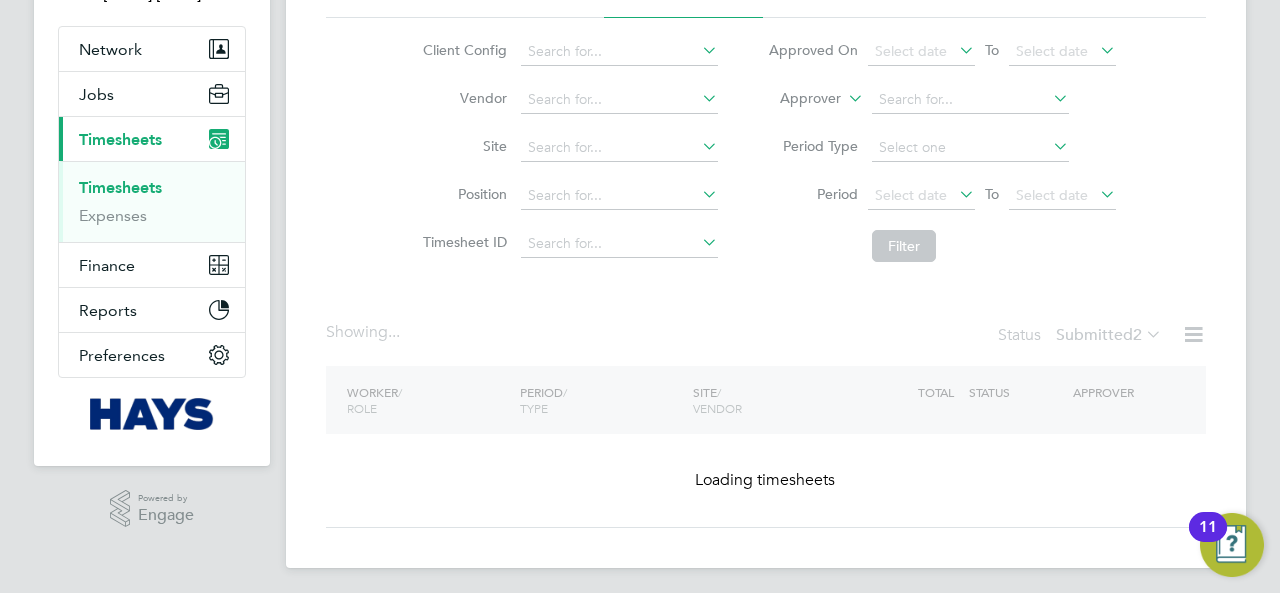 scroll, scrollTop: 120, scrollLeft: 0, axis: vertical 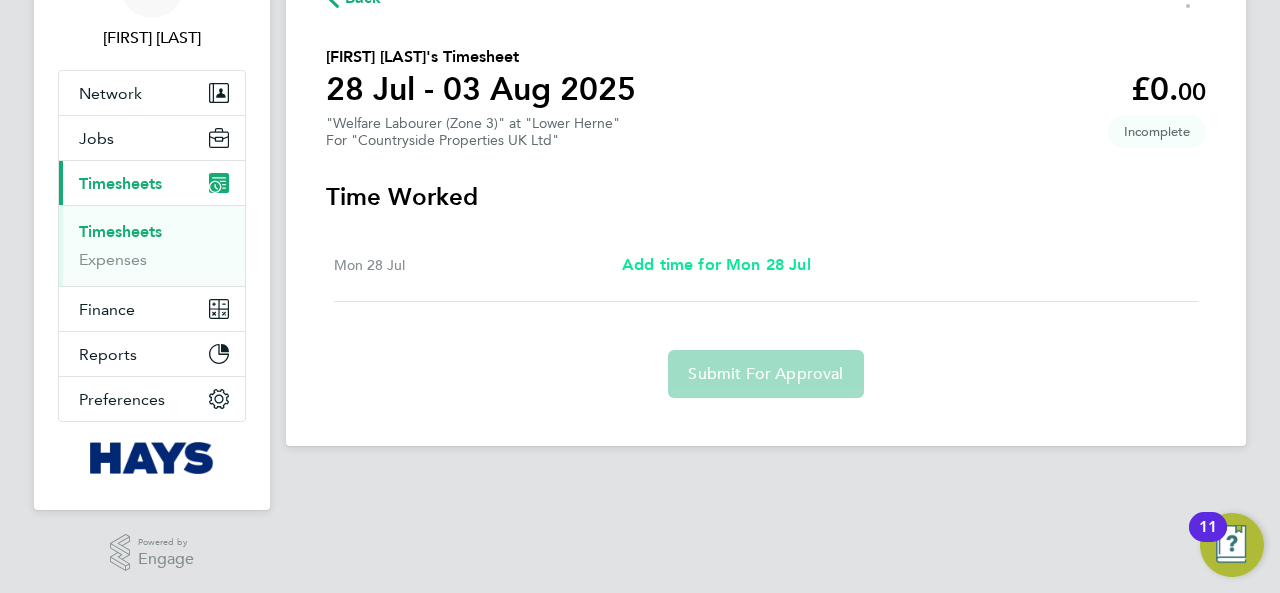click on "Add time for Mon 28 Jul" at bounding box center [716, 264] 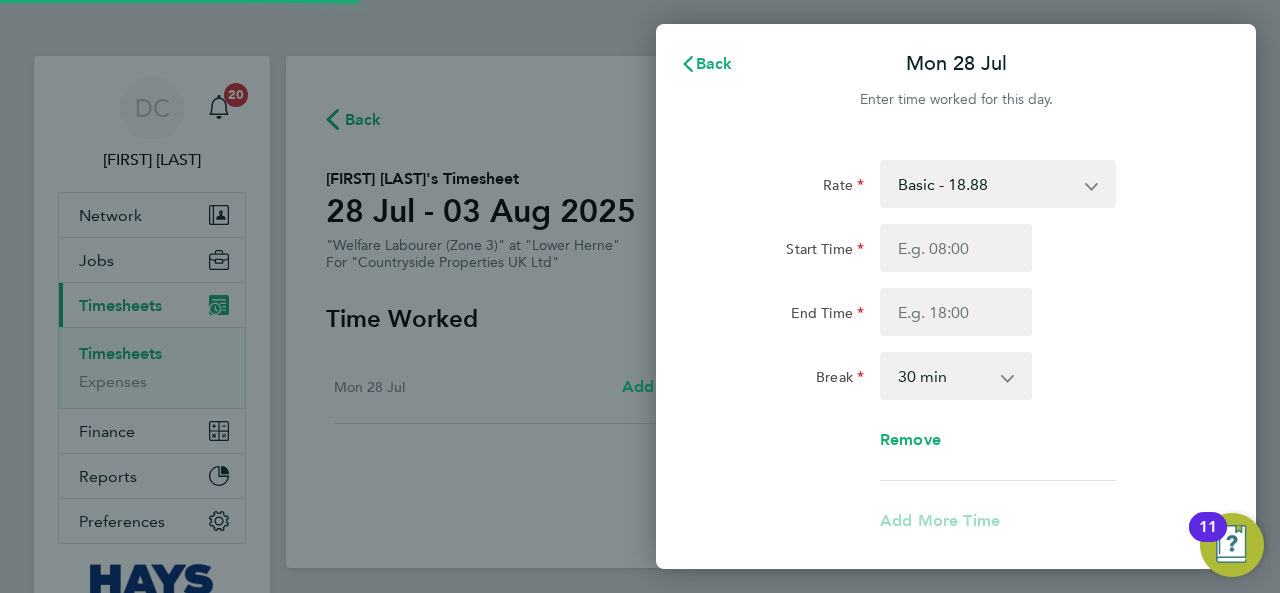 scroll, scrollTop: 0, scrollLeft: 0, axis: both 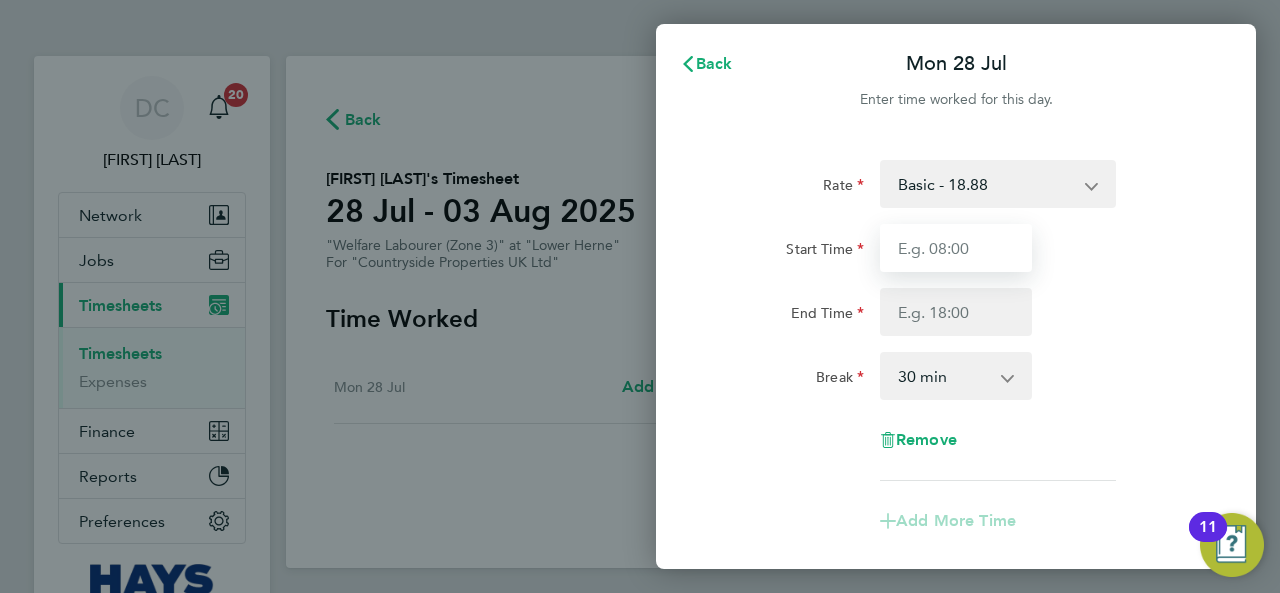 click on "Start Time" at bounding box center (956, 248) 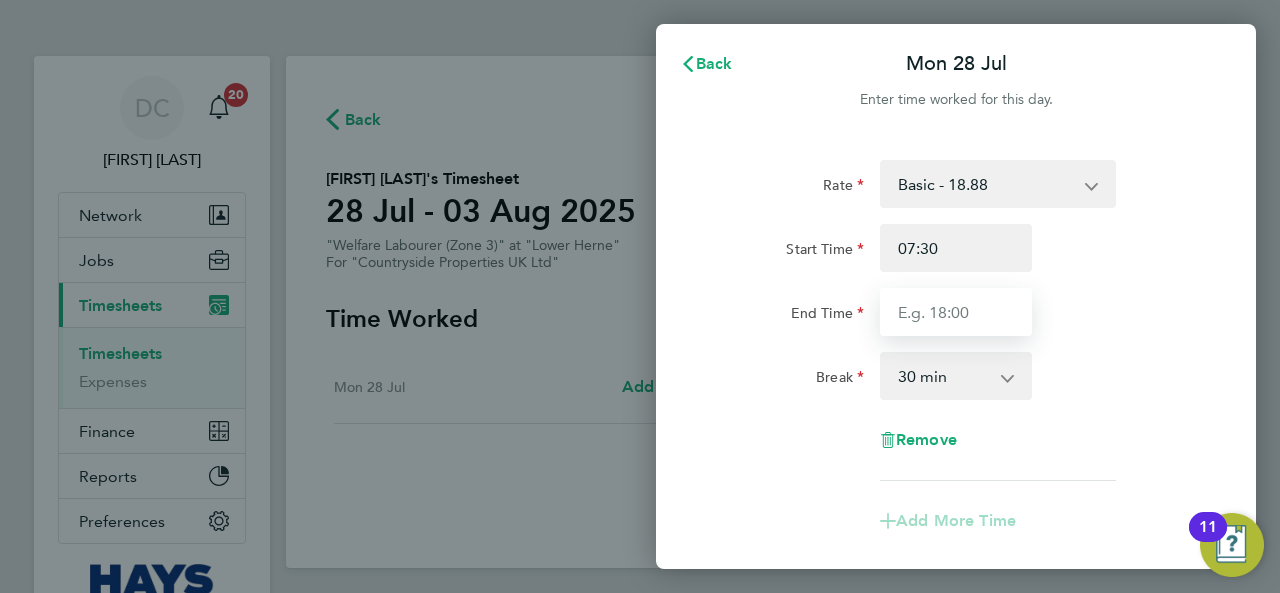 click on "End Time" at bounding box center [956, 312] 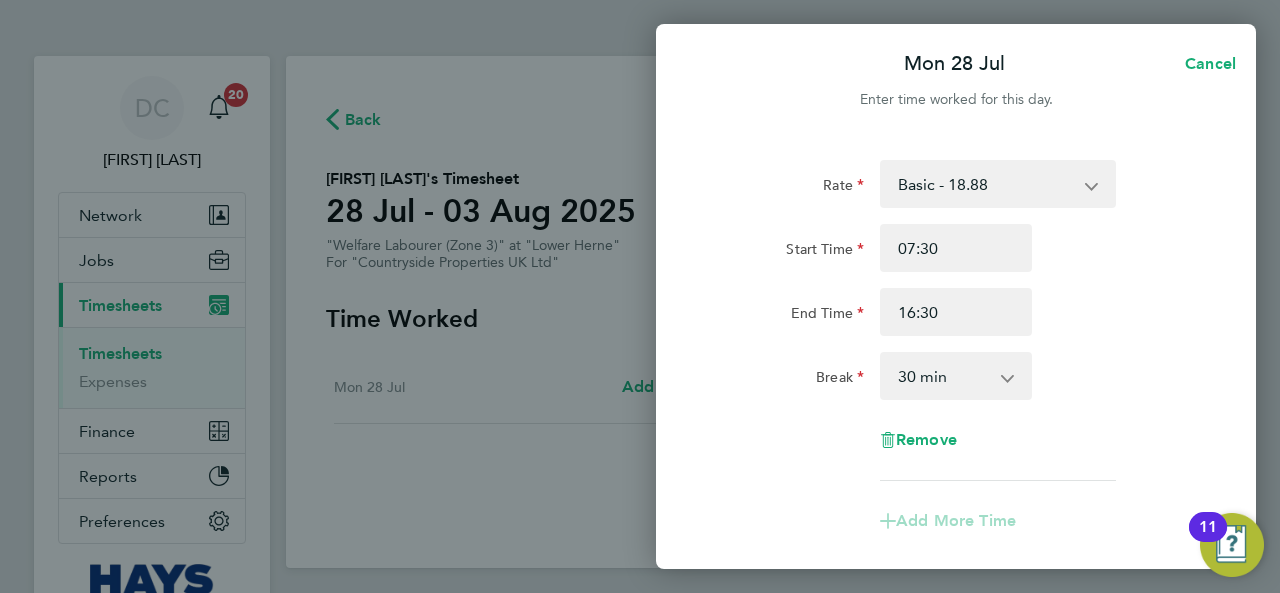 click on "Break  0 min   15 min   30 min   45 min   60 min   75 min   90 min" 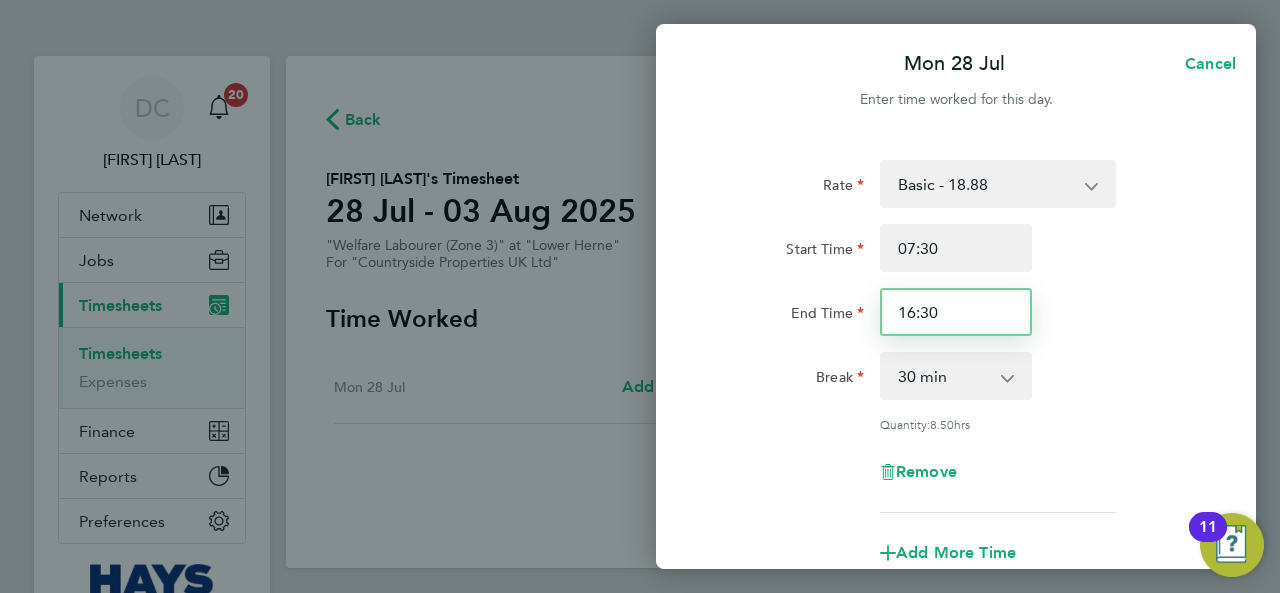 click on "16:30" at bounding box center (956, 312) 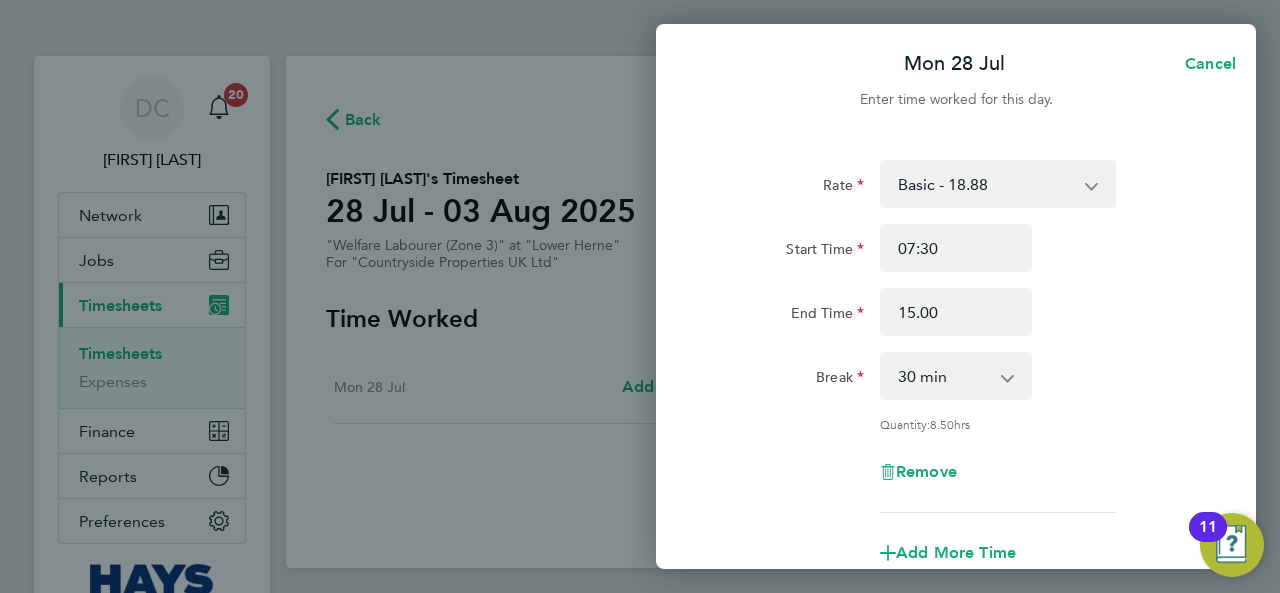 type on "15:00" 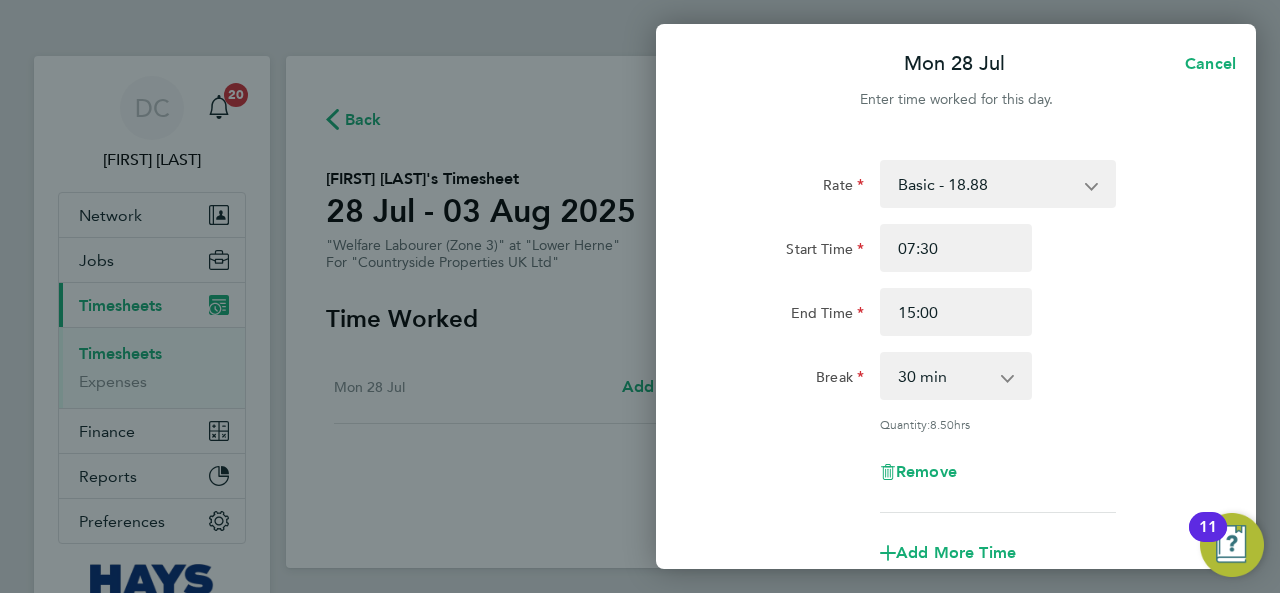 click on "Break  0 min   15 min   30 min   45 min   60 min   75 min   90 min" 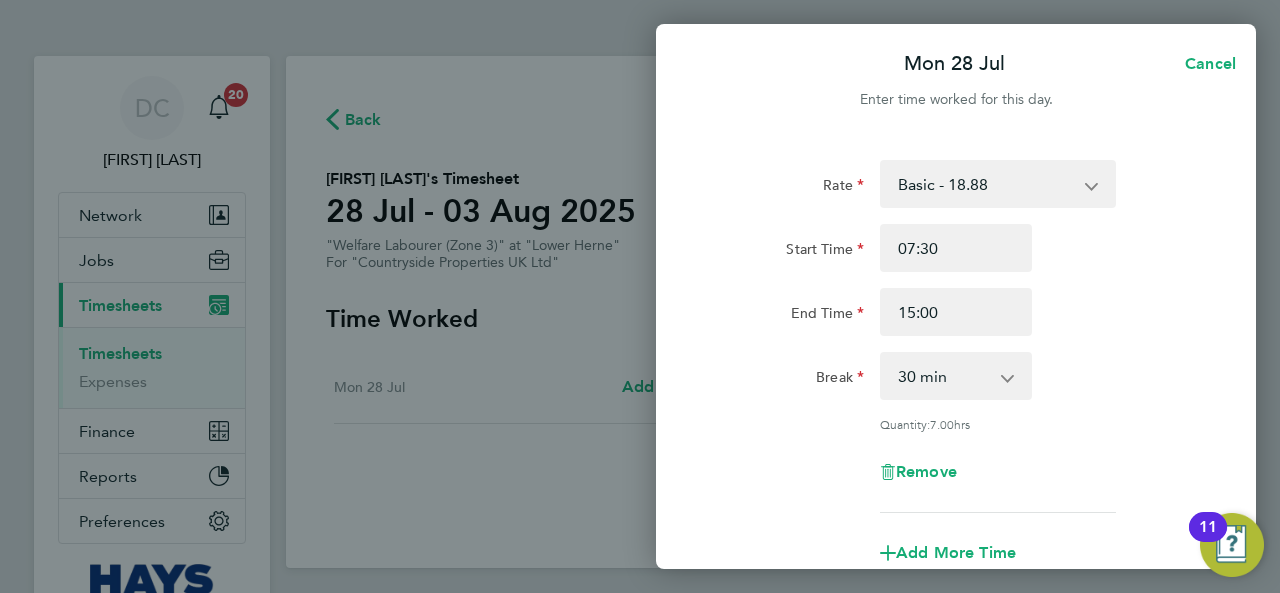 click on "Break  0 min   15 min   30 min   45 min   60 min   75 min   90 min" 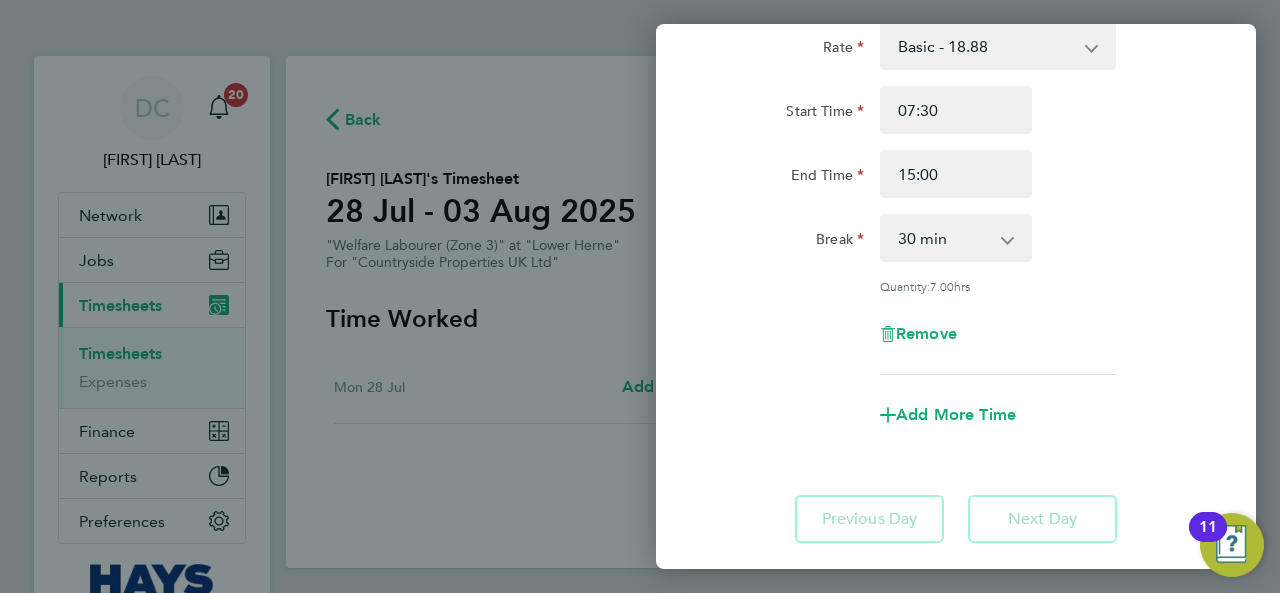 scroll, scrollTop: 166, scrollLeft: 0, axis: vertical 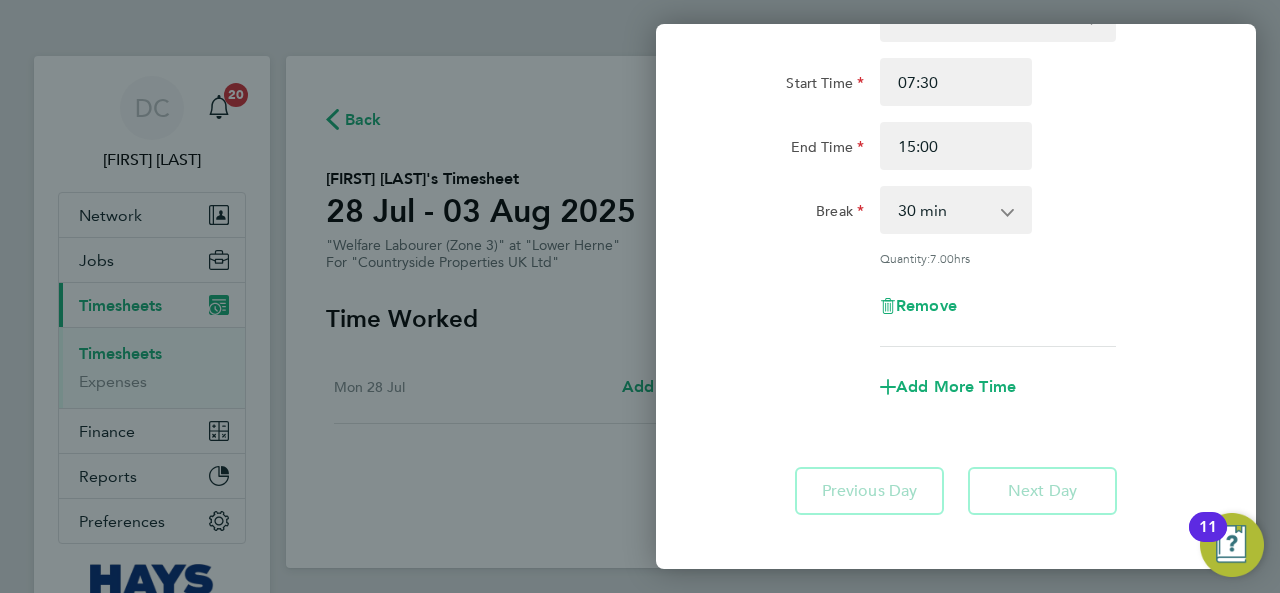 click on "Remove" 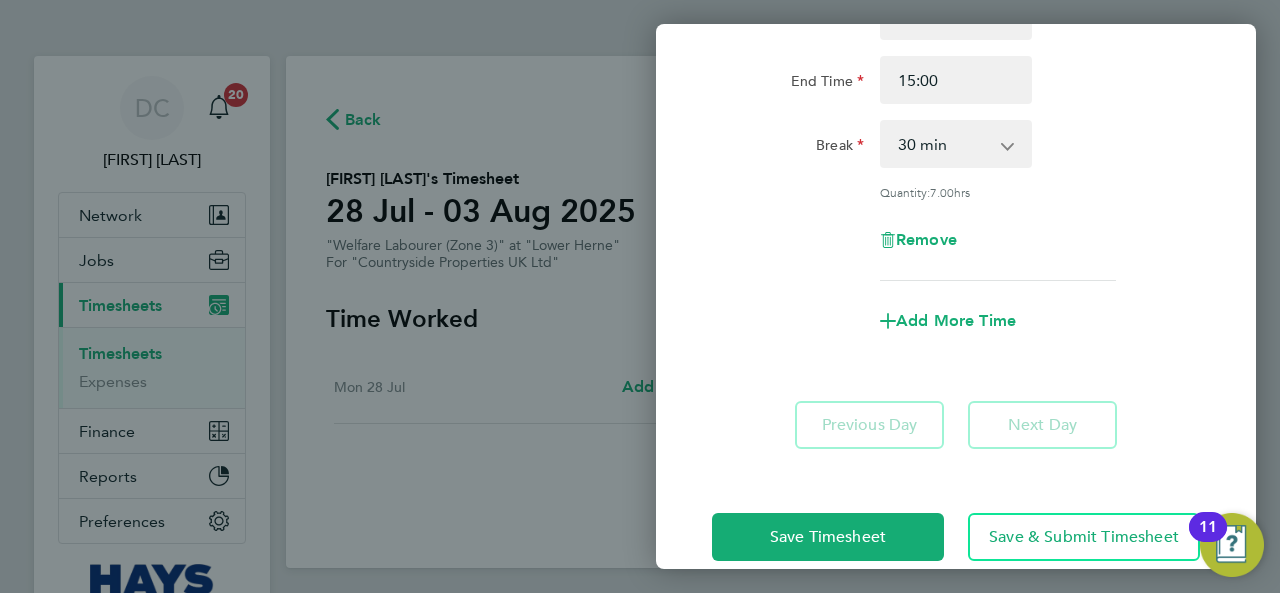 scroll, scrollTop: 262, scrollLeft: 0, axis: vertical 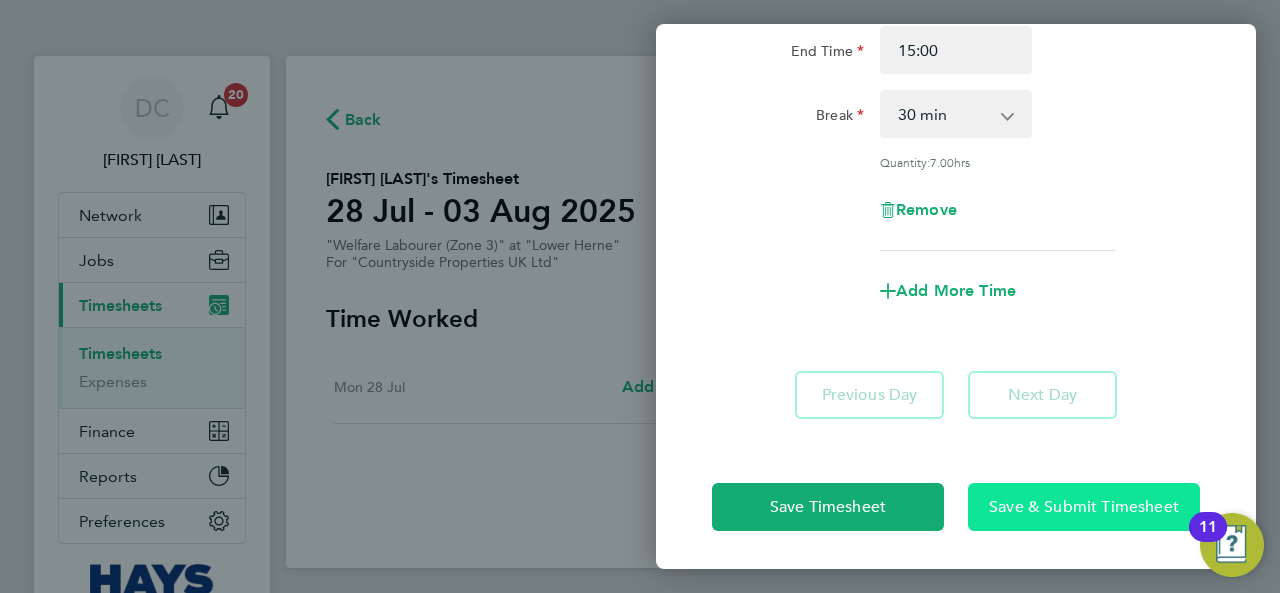 click on "Save & Submit Timesheet" 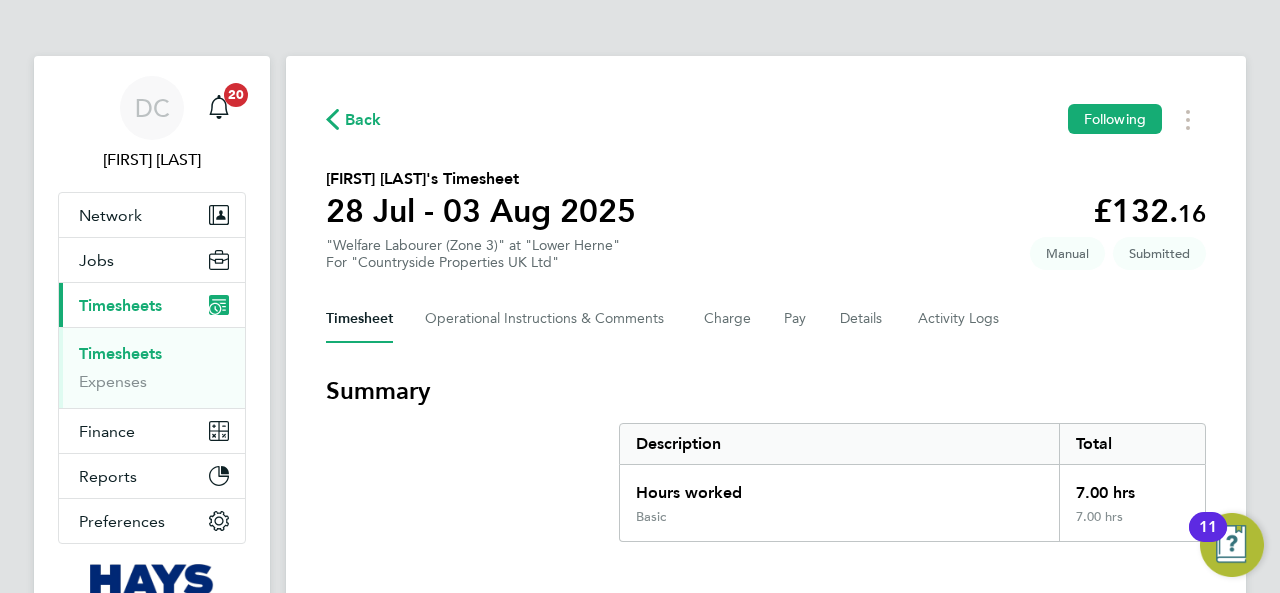 click on "Timesheets" at bounding box center [120, 353] 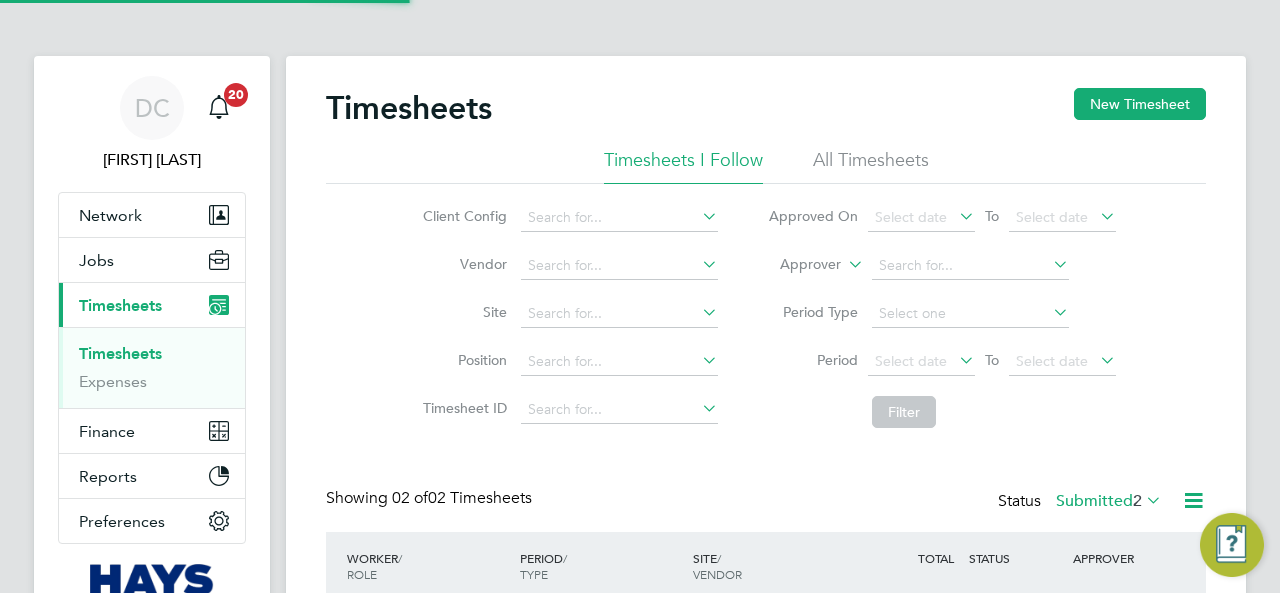 scroll, scrollTop: 10, scrollLeft: 10, axis: both 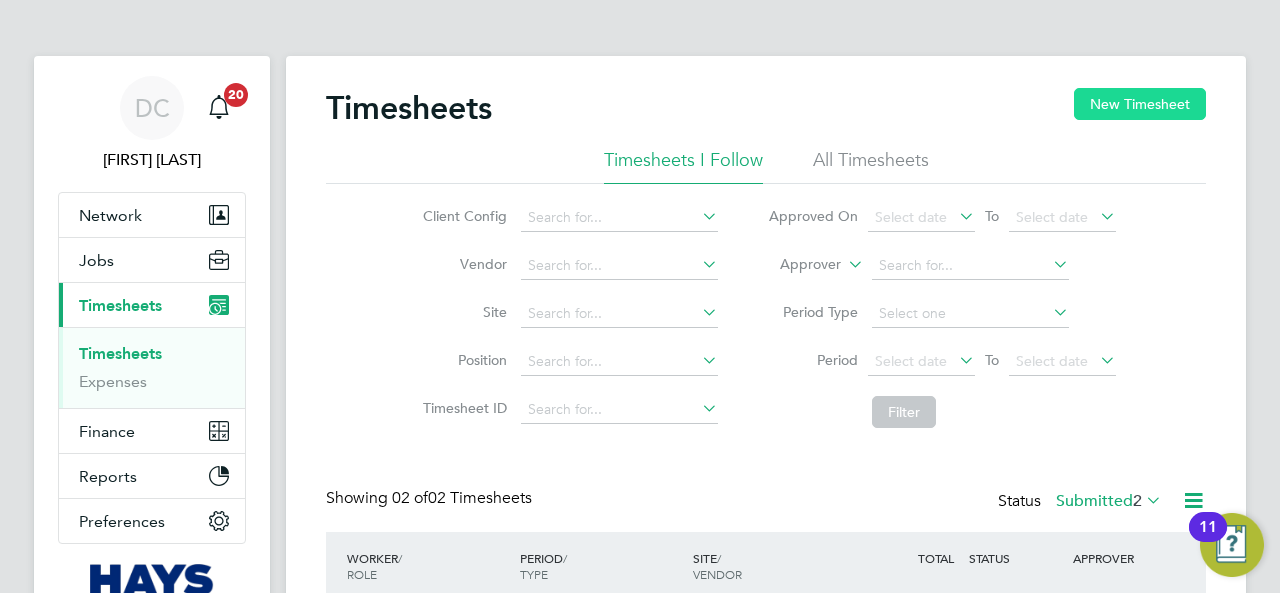 click on "New Timesheet" 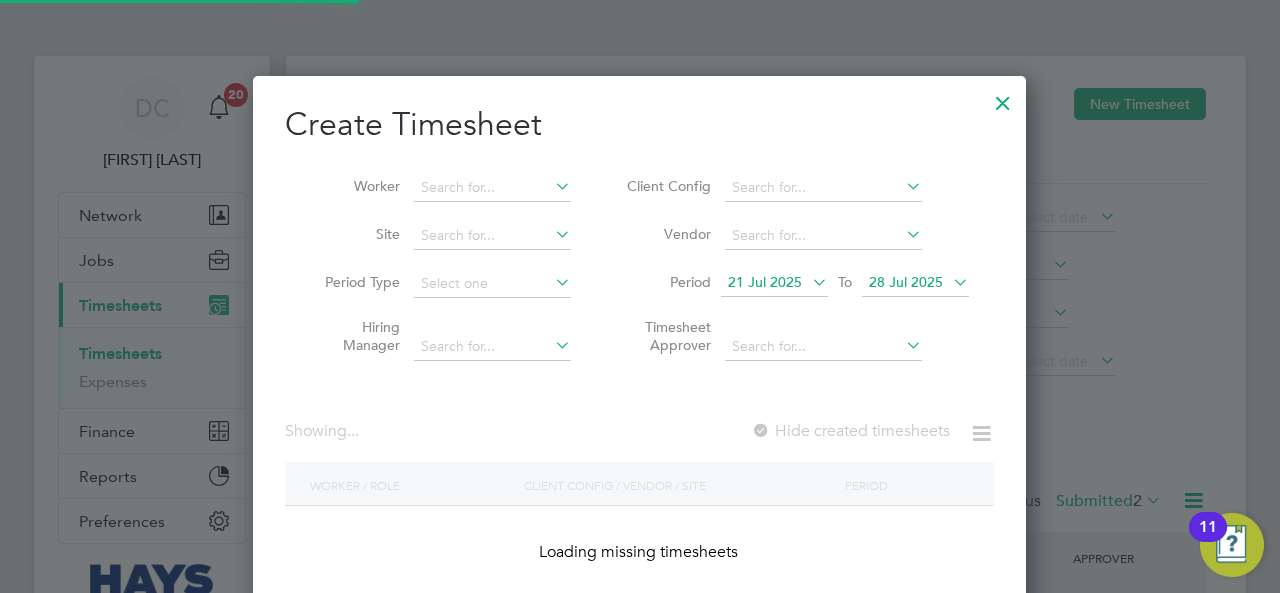 scroll, scrollTop: 10, scrollLeft: 9, axis: both 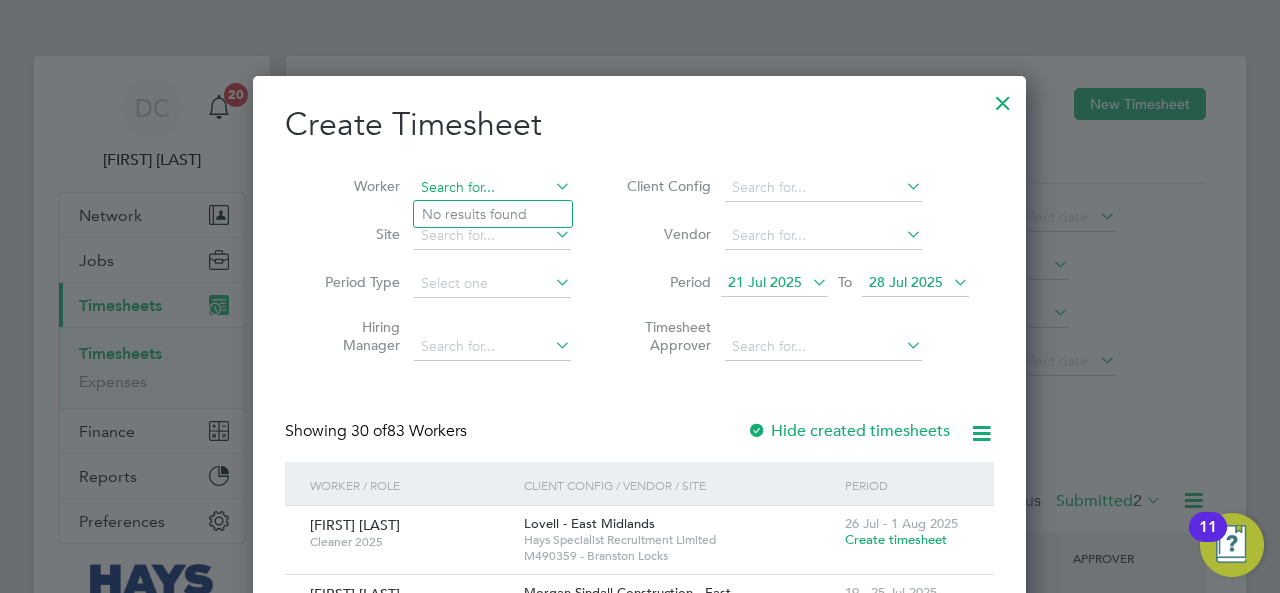 click at bounding box center [492, 188] 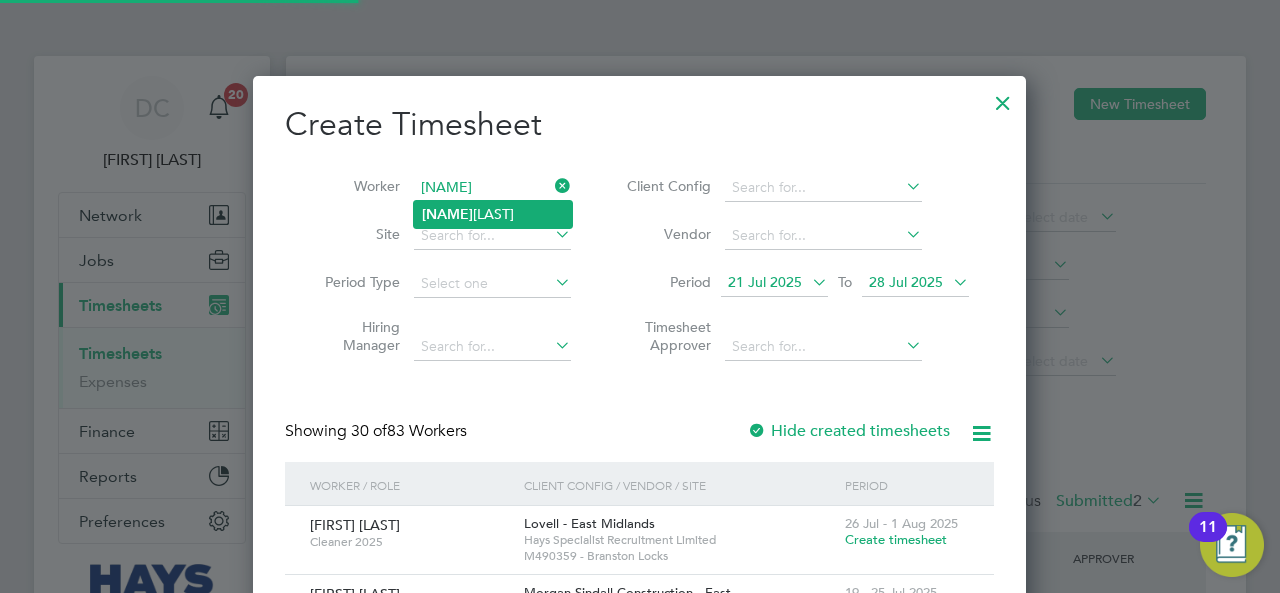 click on "[FIRST]  [LAST]" 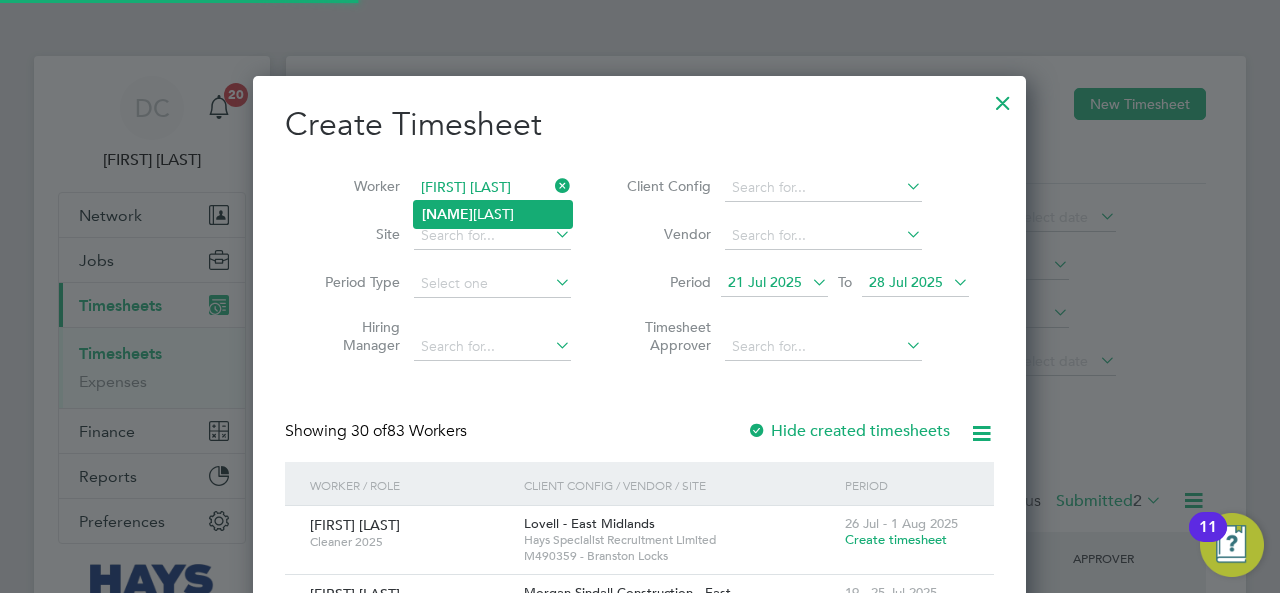 scroll, scrollTop: 10, scrollLeft: 9, axis: both 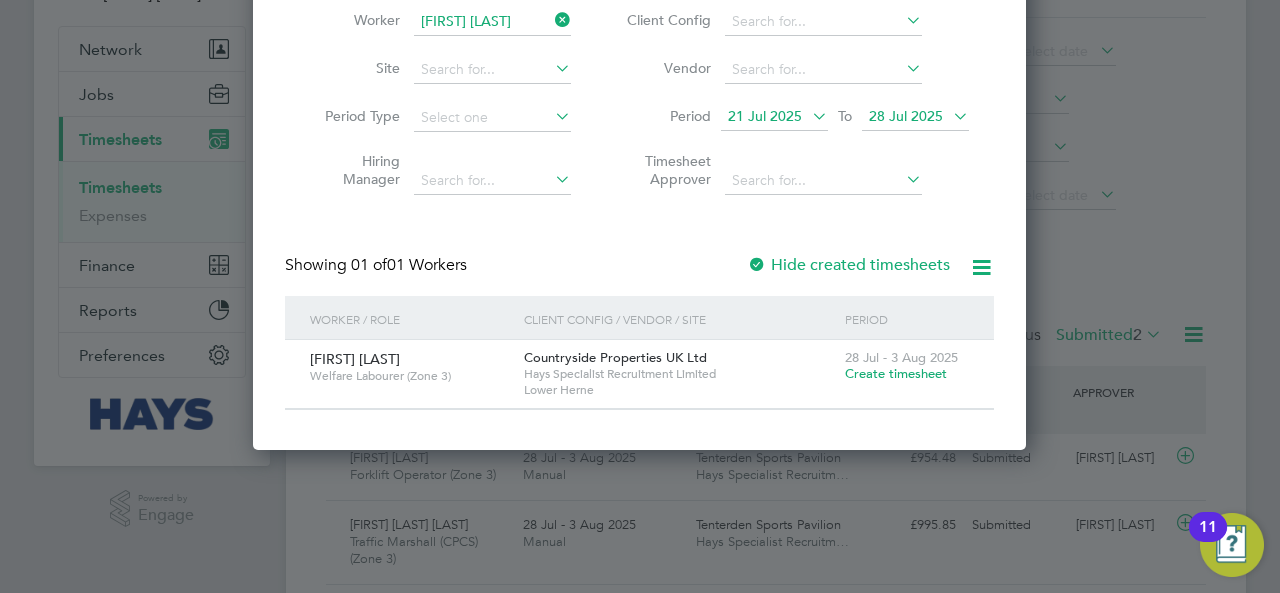click on "Create timesheet" at bounding box center (896, 373) 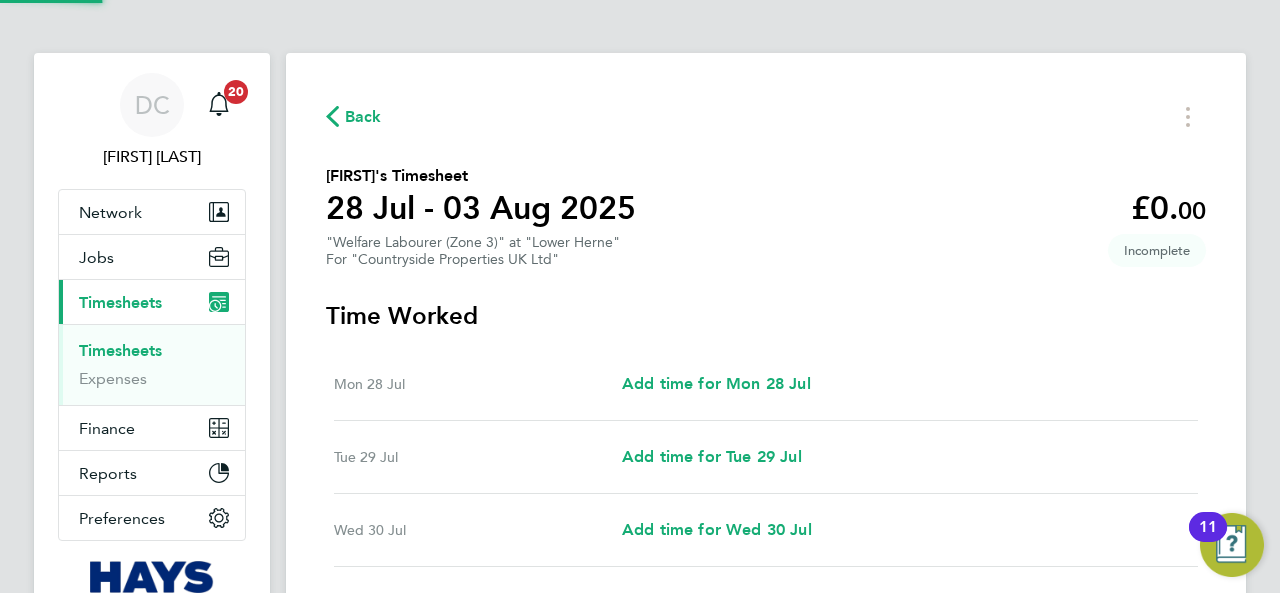 scroll, scrollTop: 0, scrollLeft: 0, axis: both 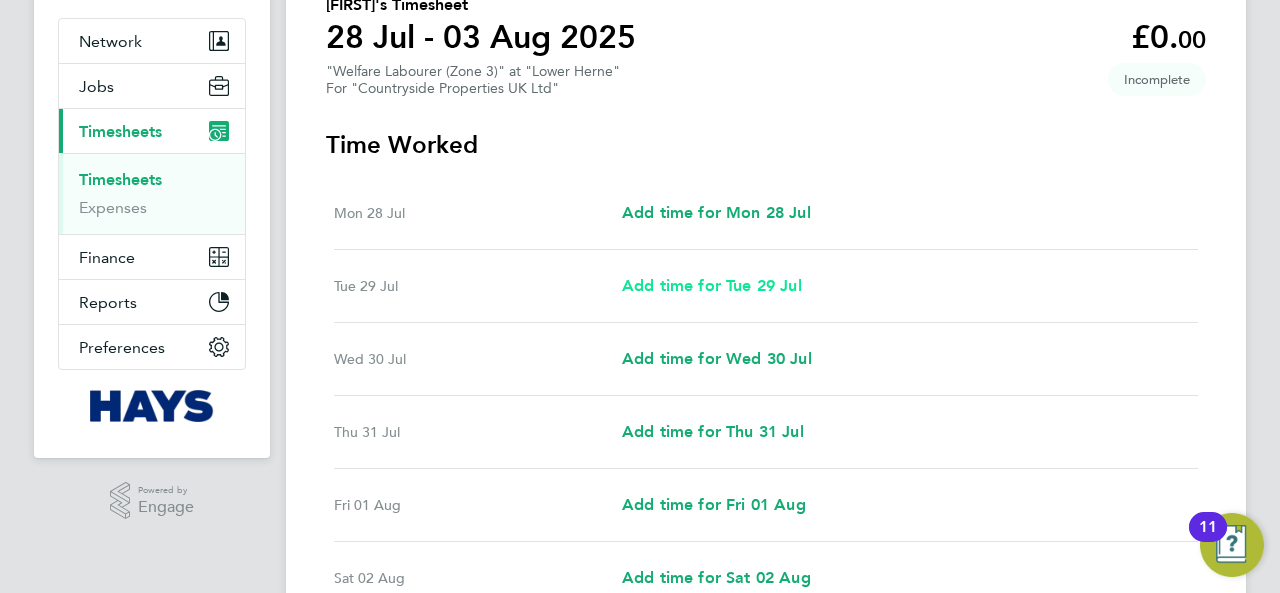 click on "Add time for Tue 29 Jul" at bounding box center [712, 286] 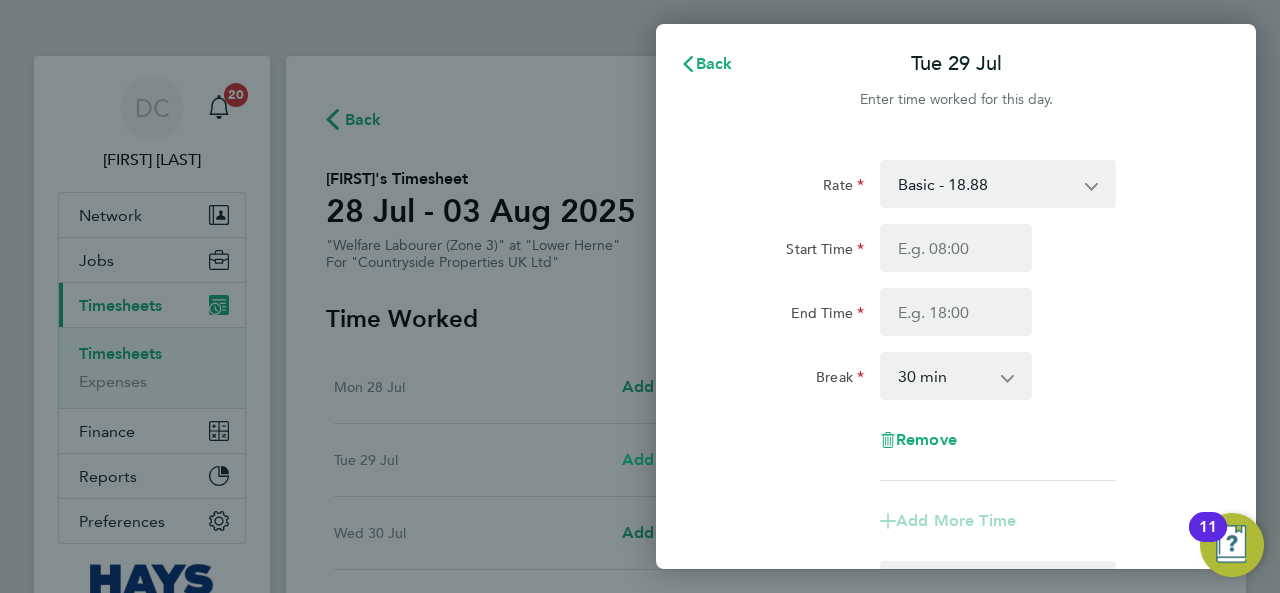 scroll, scrollTop: 0, scrollLeft: 0, axis: both 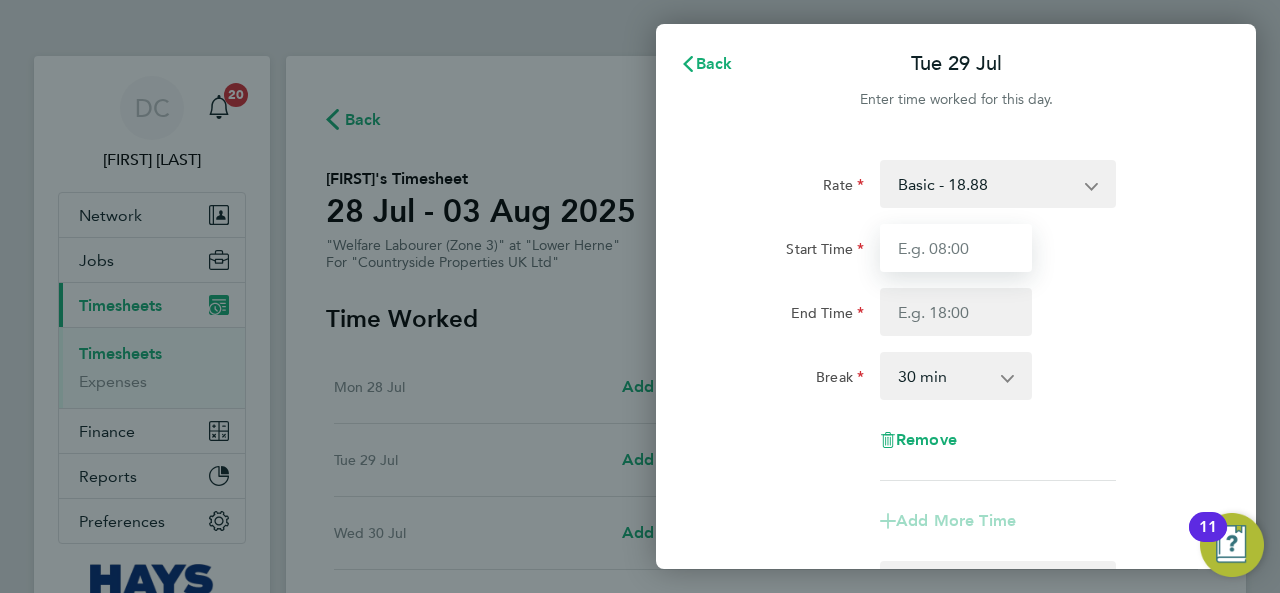 click on "Start Time" at bounding box center [956, 248] 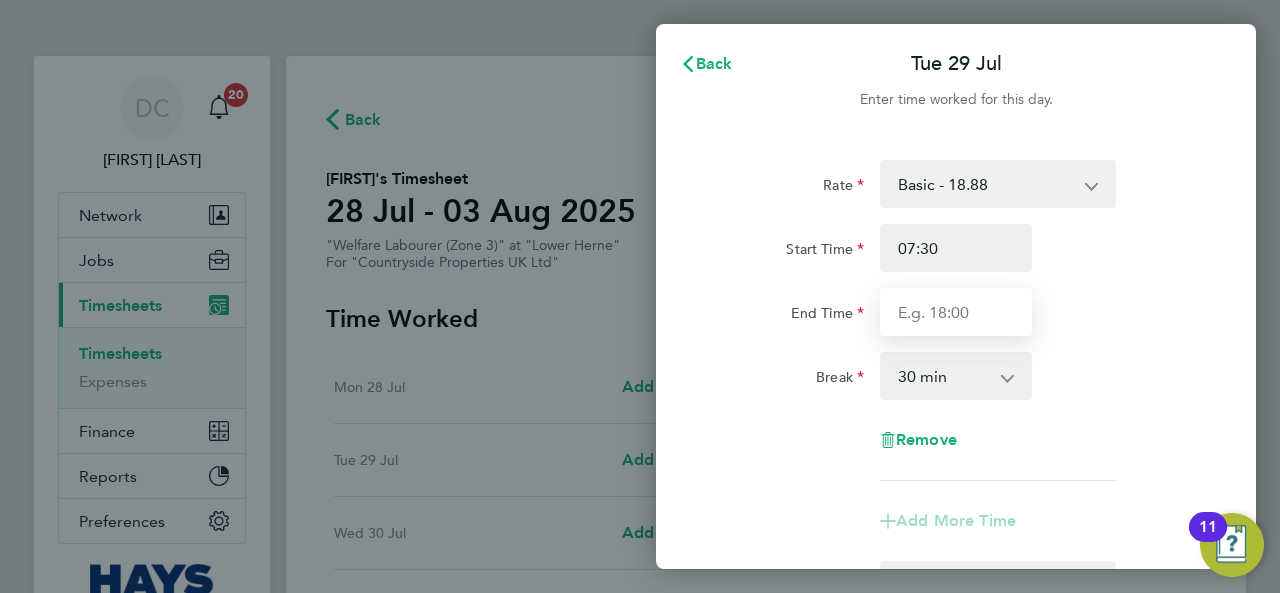 click on "End Time" at bounding box center [956, 312] 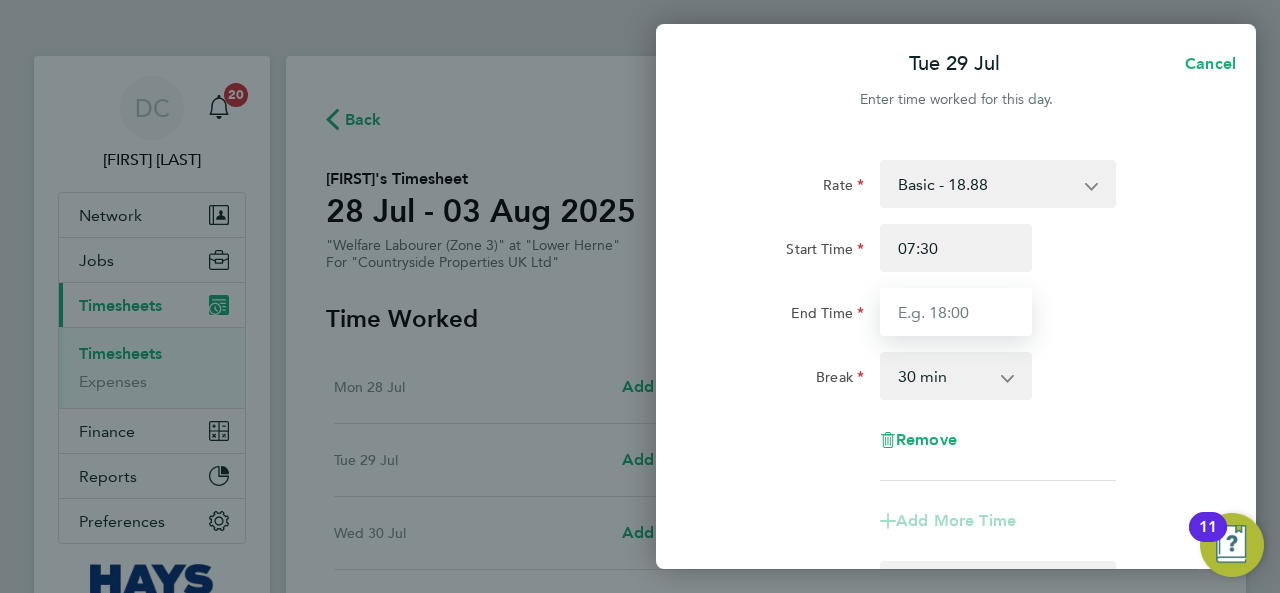 type on "17:00" 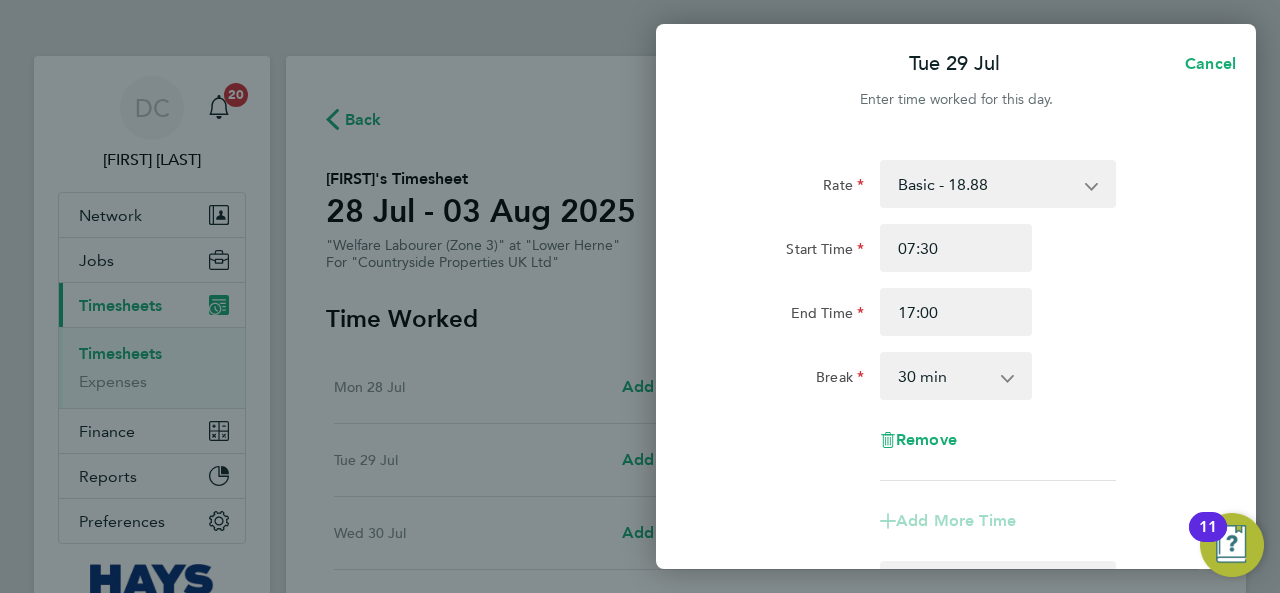 click on "Break  0 min   15 min   30 min   45 min   60 min   75 min   90 min" 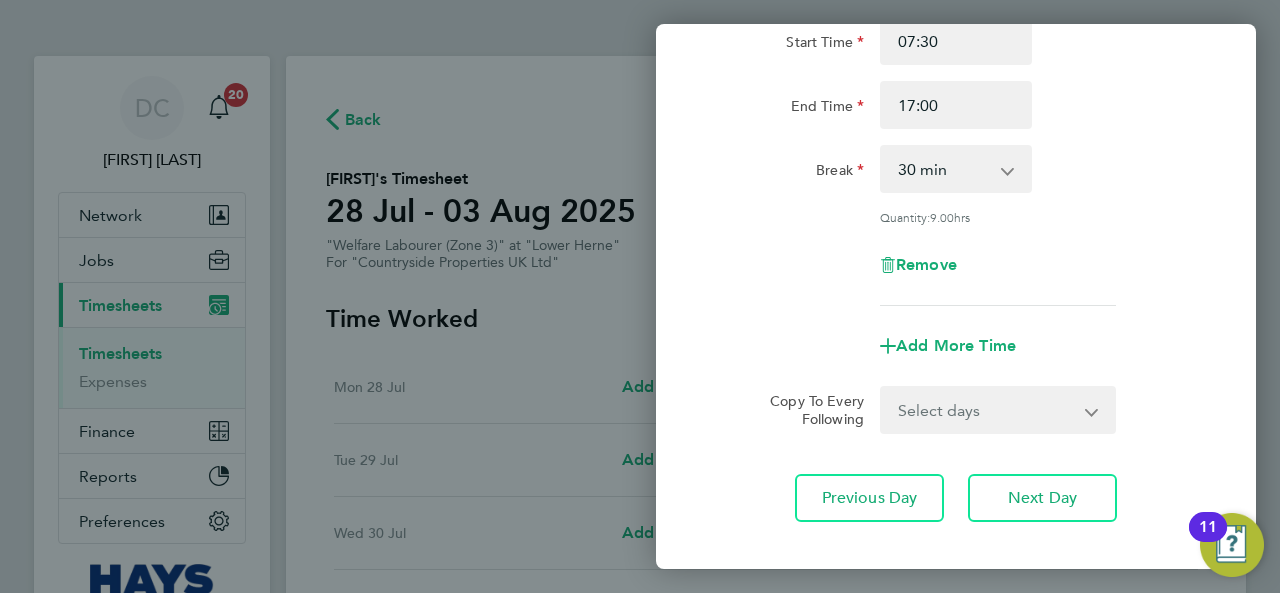 scroll, scrollTop: 310, scrollLeft: 0, axis: vertical 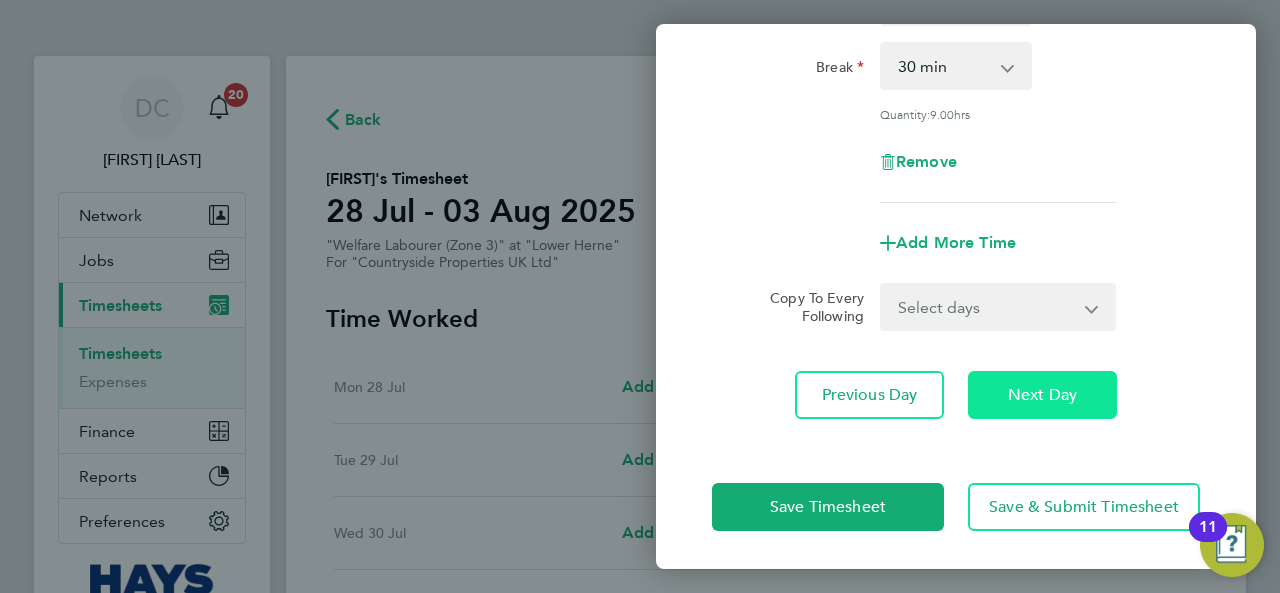 click on "Next Day" 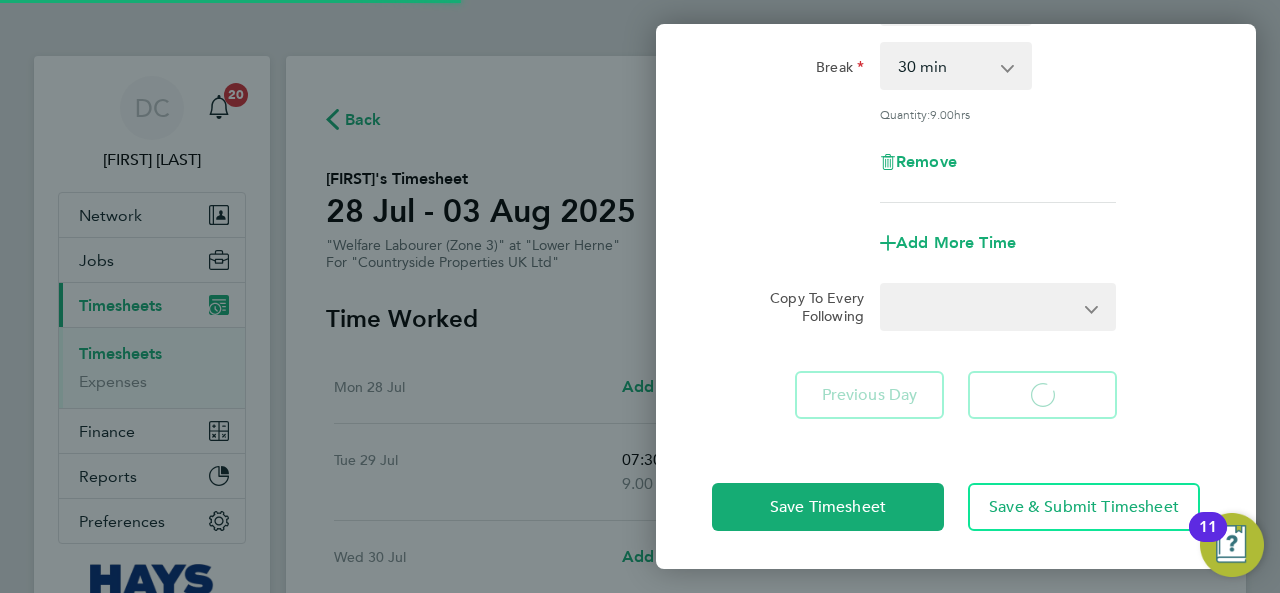 select on "30" 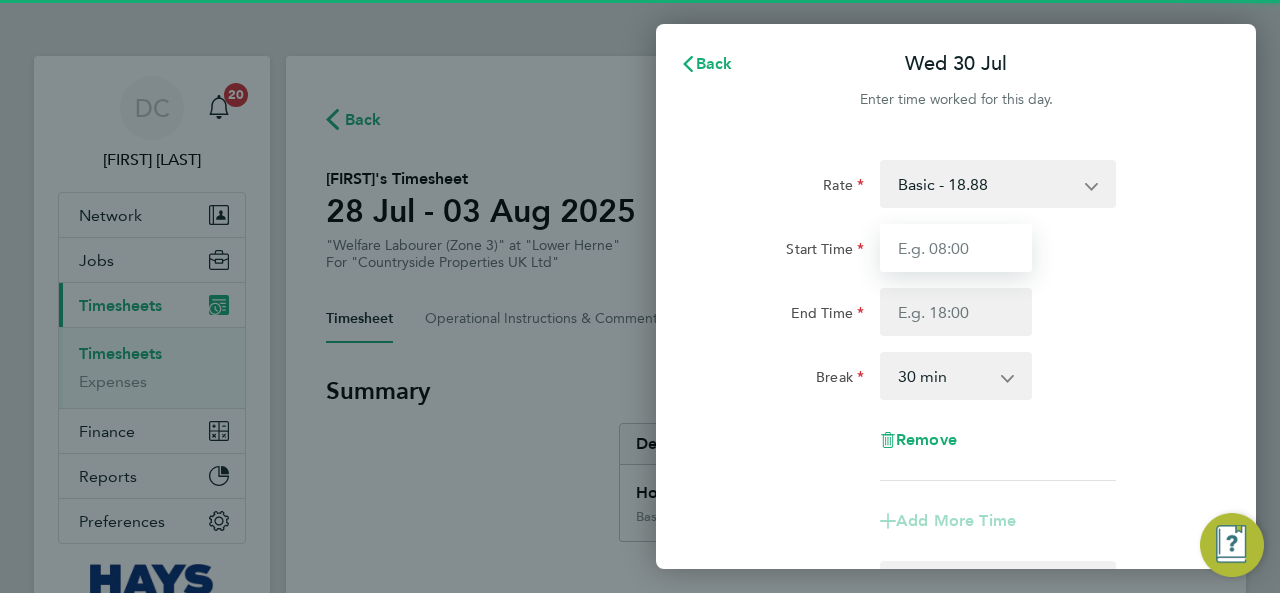 click on "Start Time" at bounding box center (956, 248) 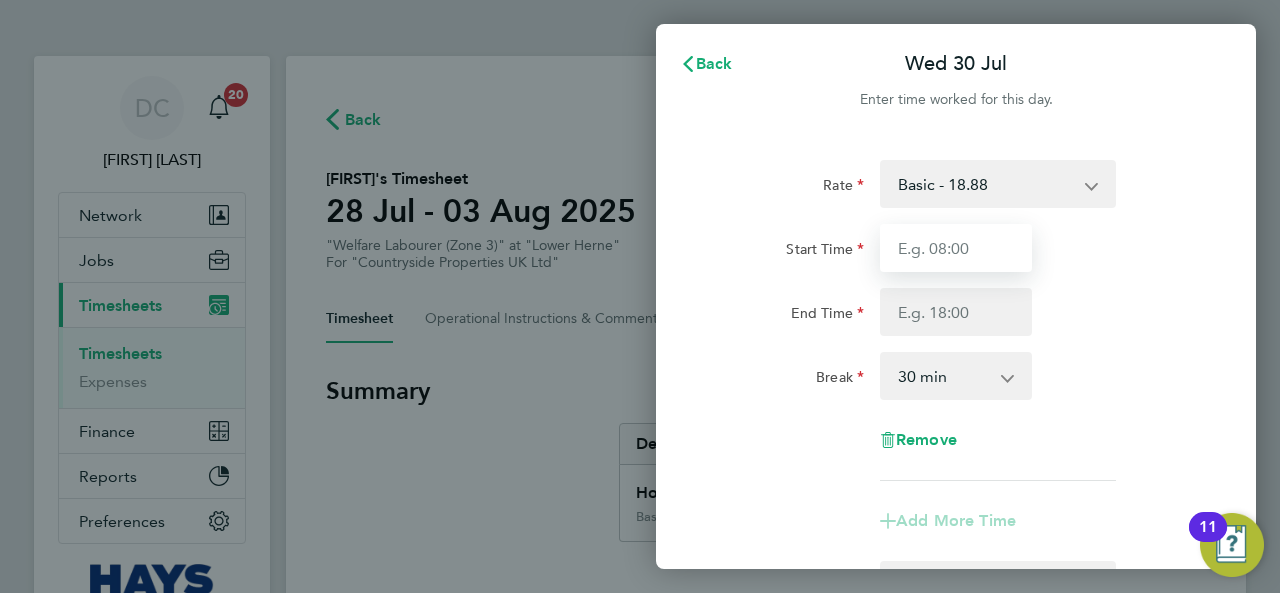 type on "07:30" 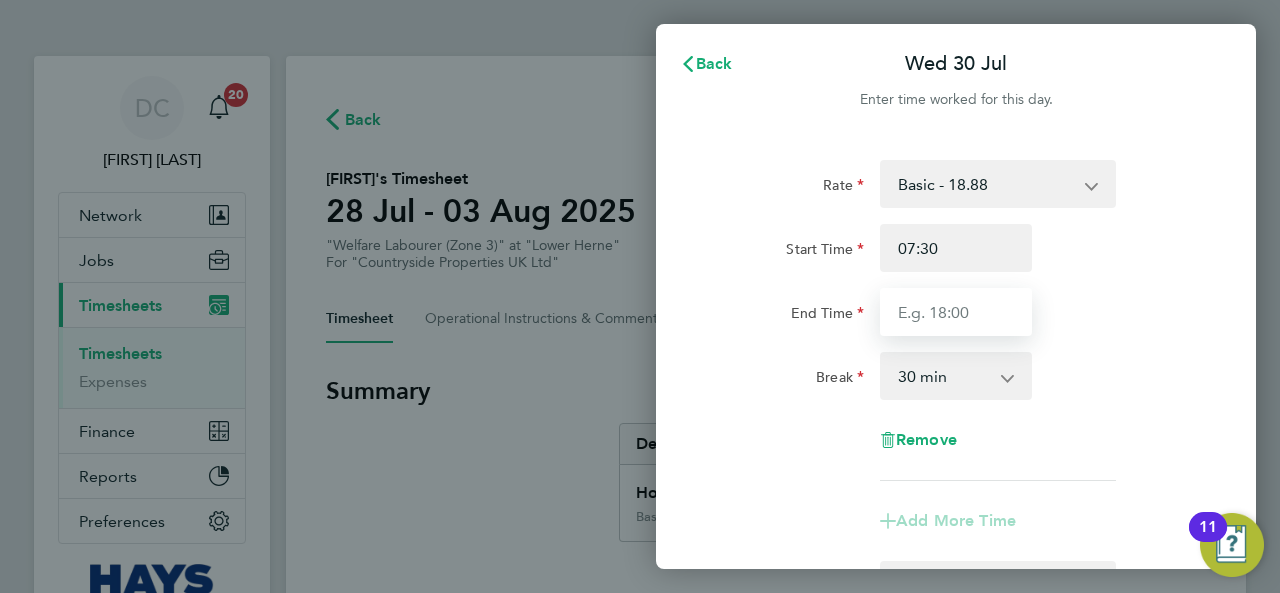 click on "End Time" at bounding box center (956, 312) 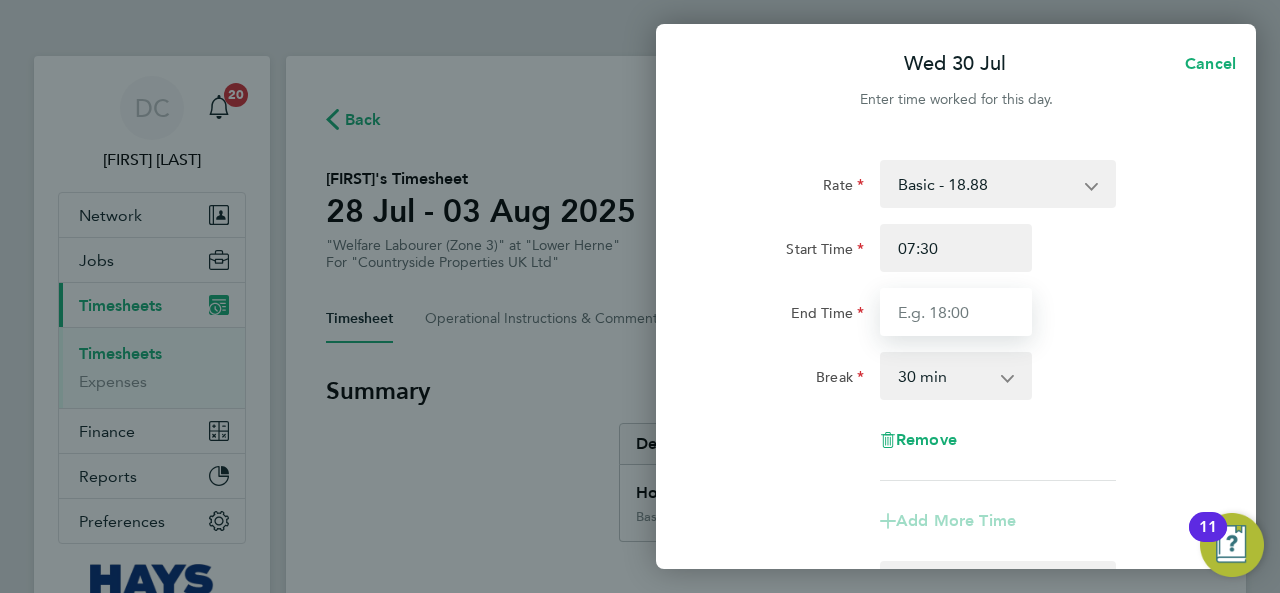 type on "17:00" 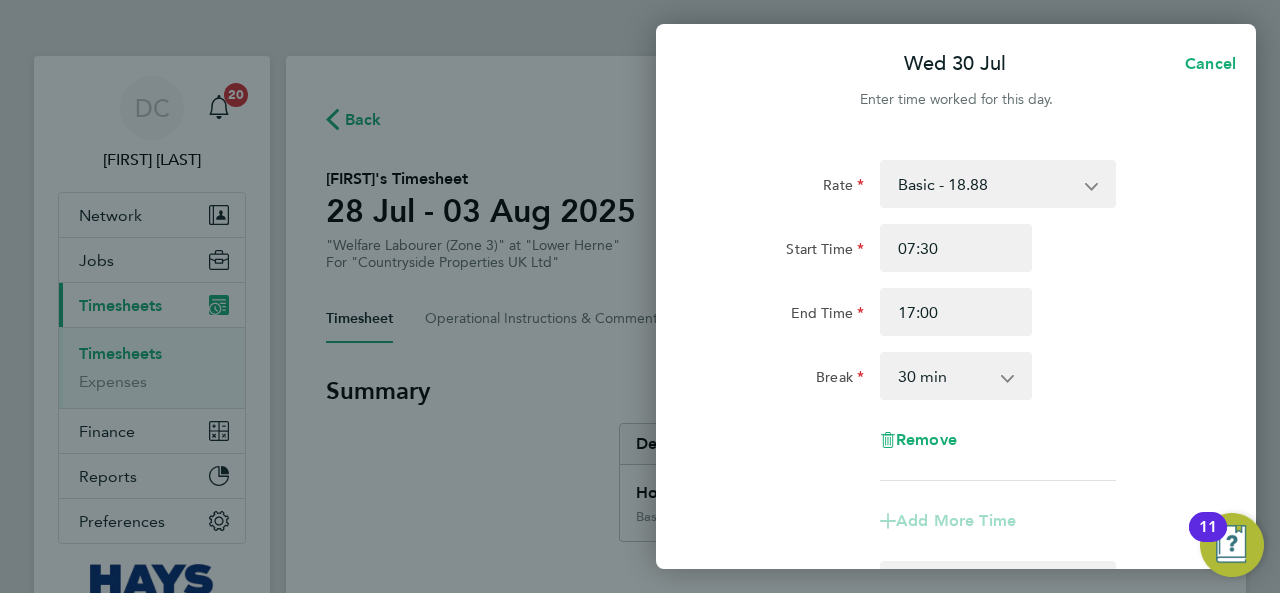 click on "Break  0 min   15 min   30 min   45 min   60 min   75 min   90 min" 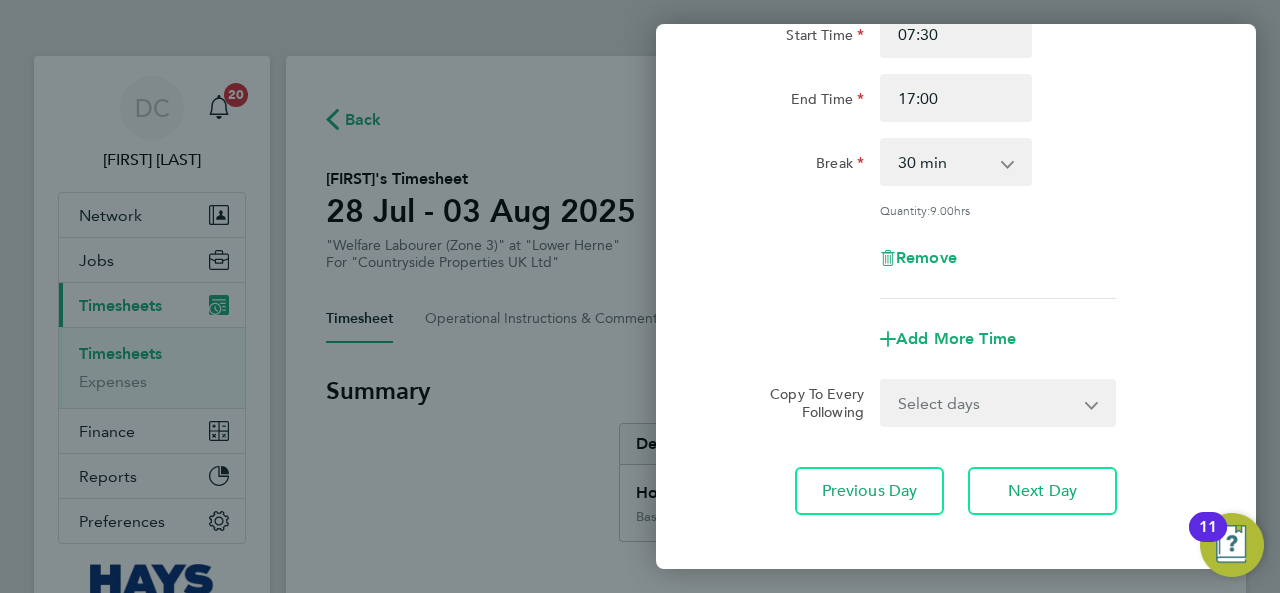 scroll, scrollTop: 310, scrollLeft: 0, axis: vertical 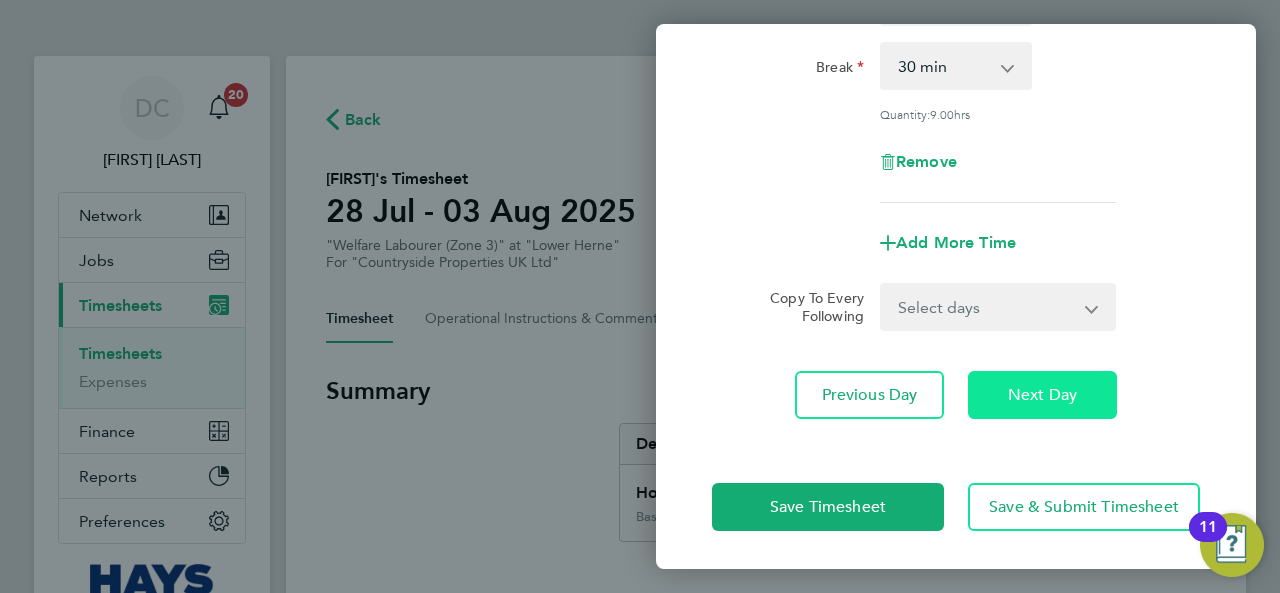 click on "Next Day" 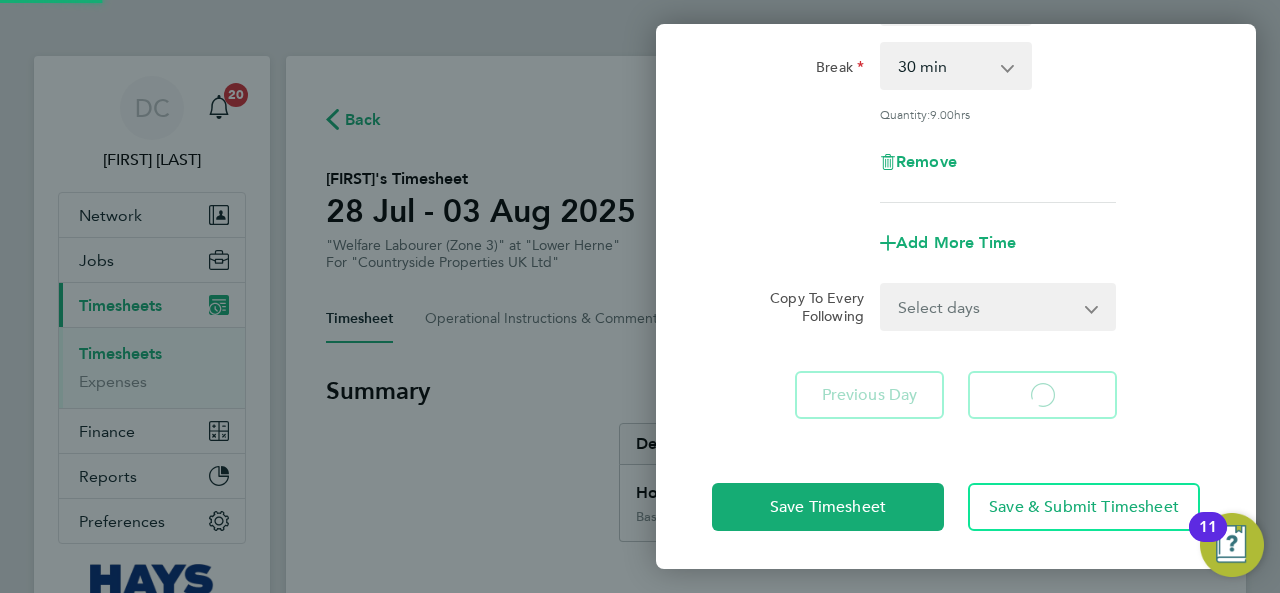 select on "30" 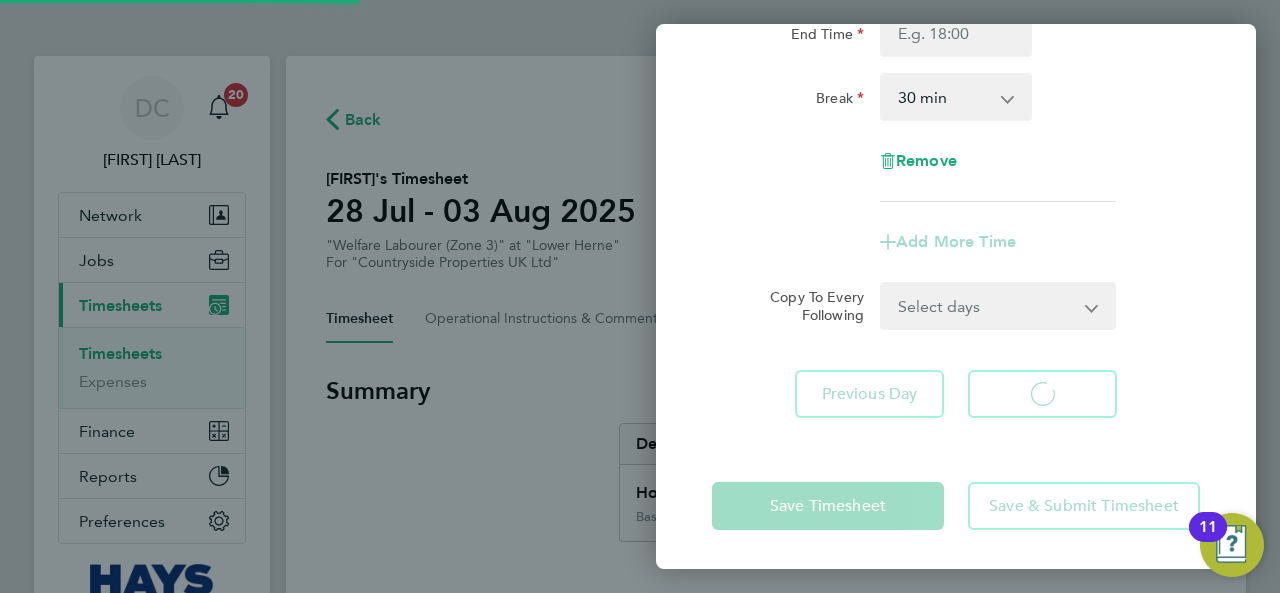 select on "30" 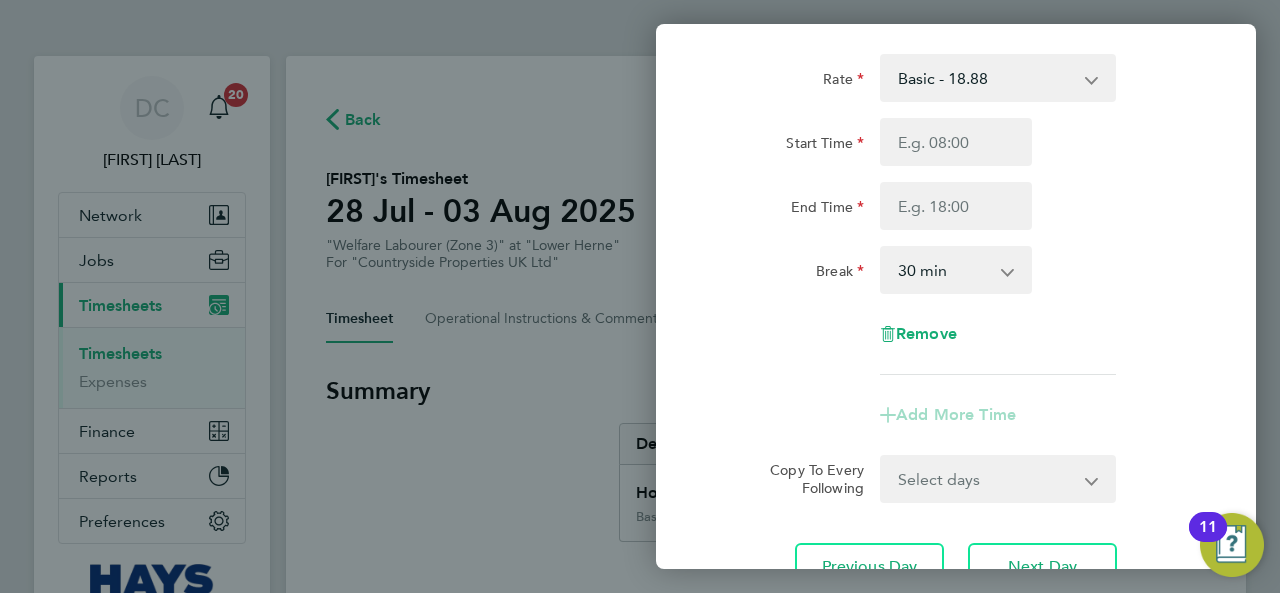scroll, scrollTop: 0, scrollLeft: 0, axis: both 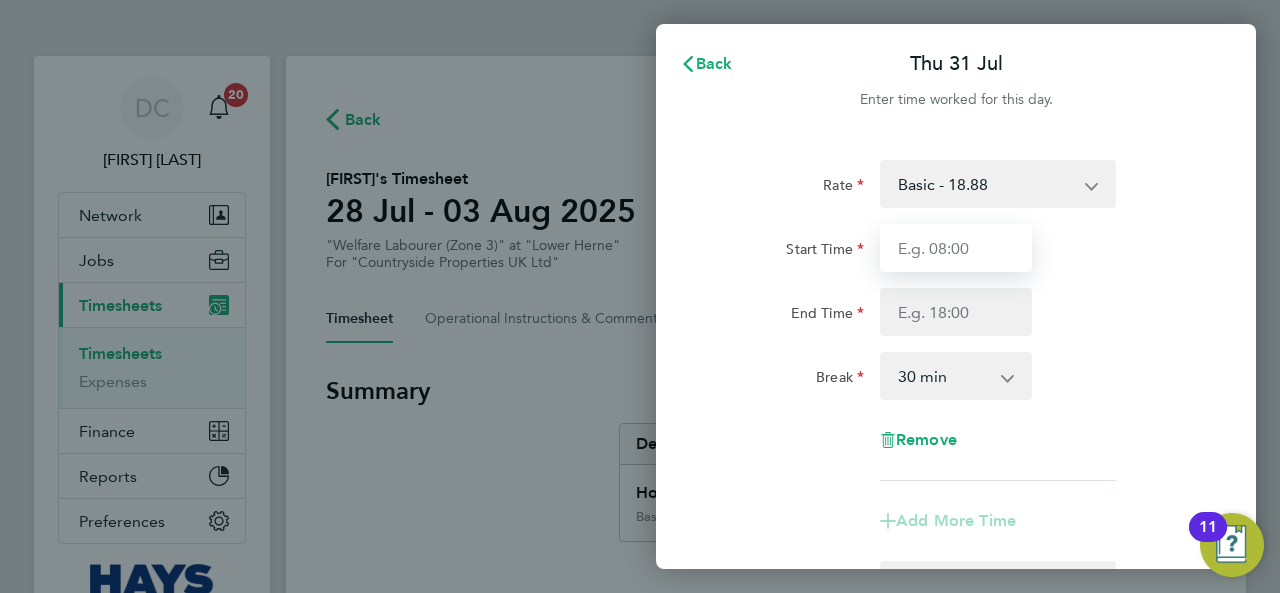 click on "Start Time" at bounding box center (956, 248) 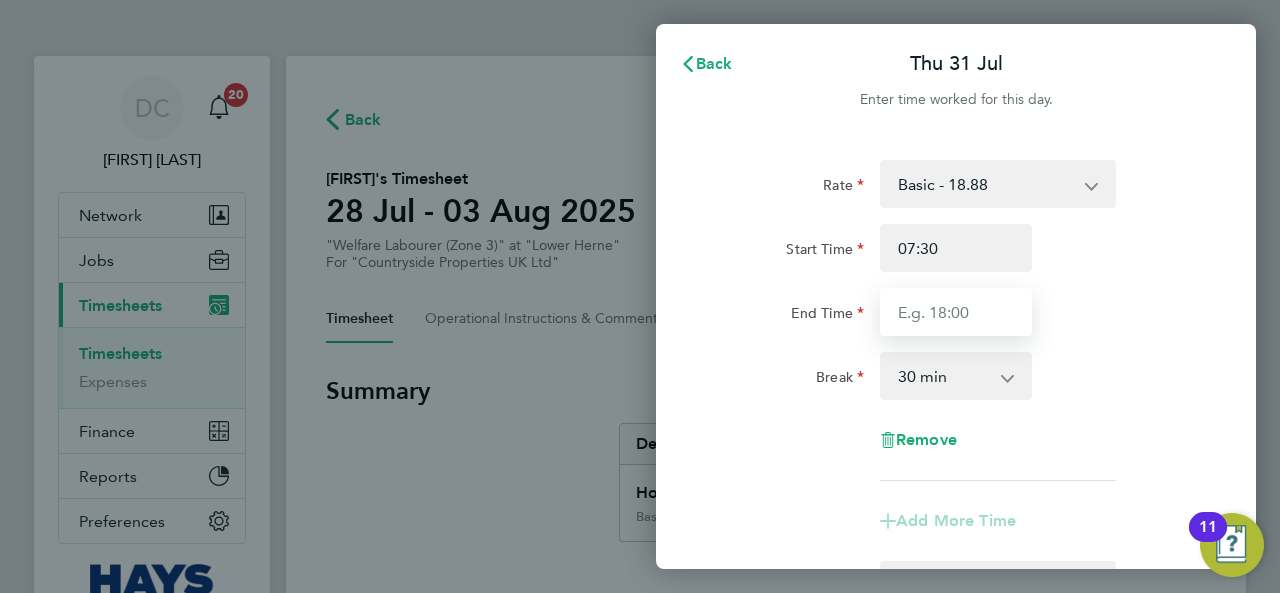 drag, startPoint x: 952, startPoint y: 308, endPoint x: 955, endPoint y: 327, distance: 19.235384 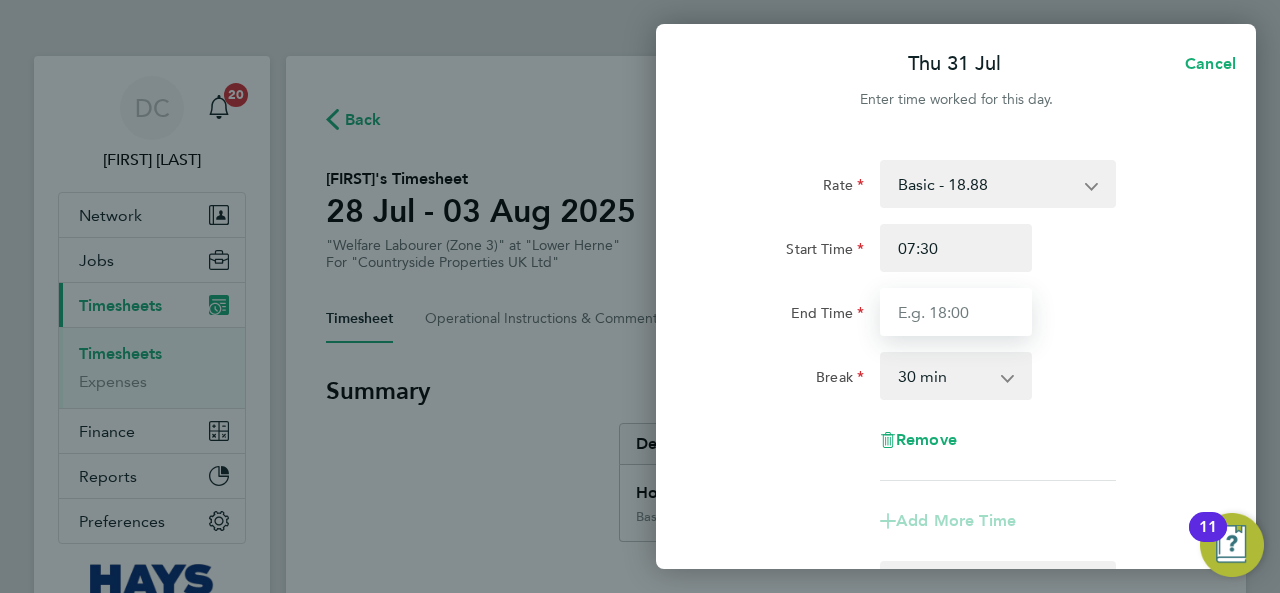 type on "17:00" 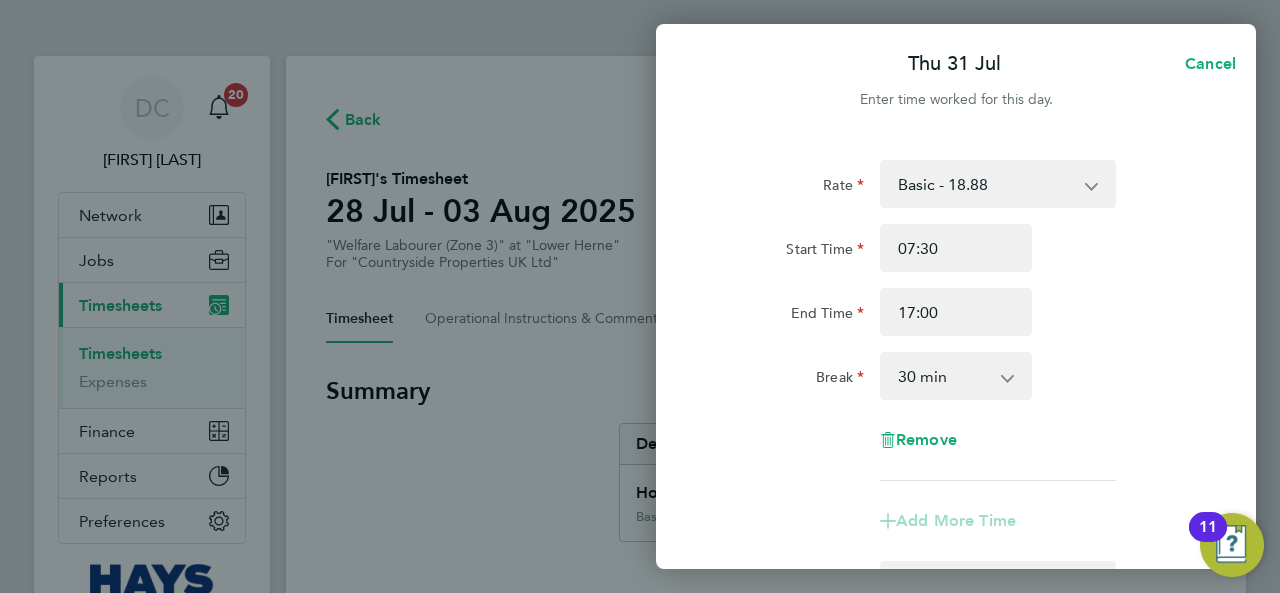 click on "Break  0 min   15 min   30 min   45 min   60 min   75 min   90 min" 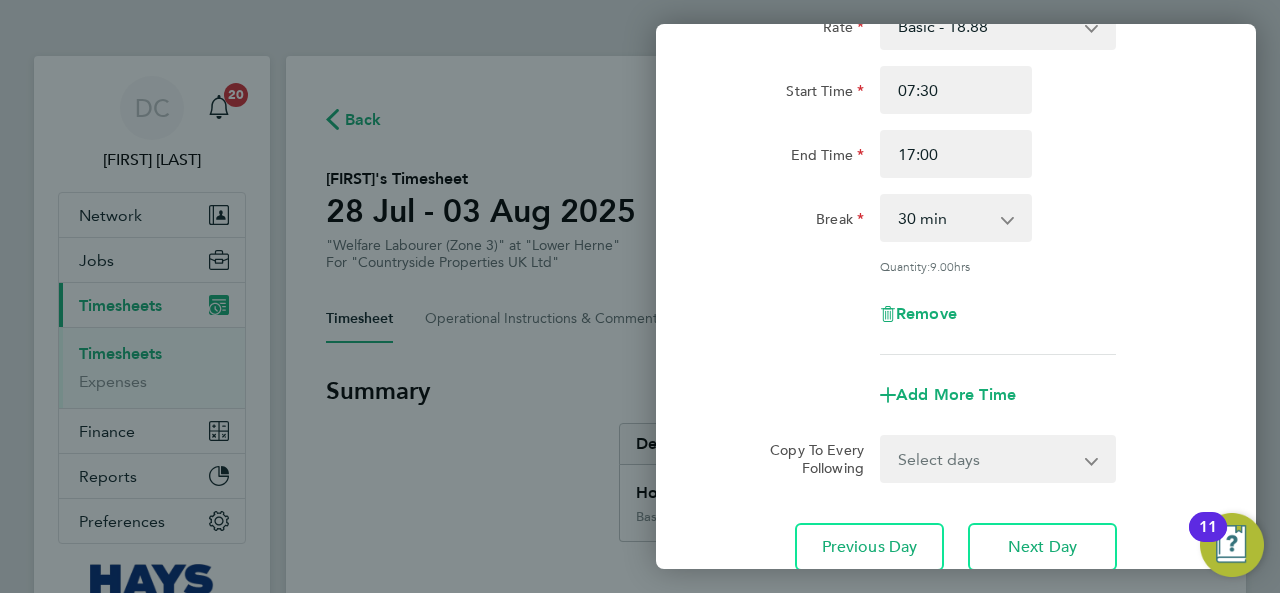 scroll, scrollTop: 166, scrollLeft: 0, axis: vertical 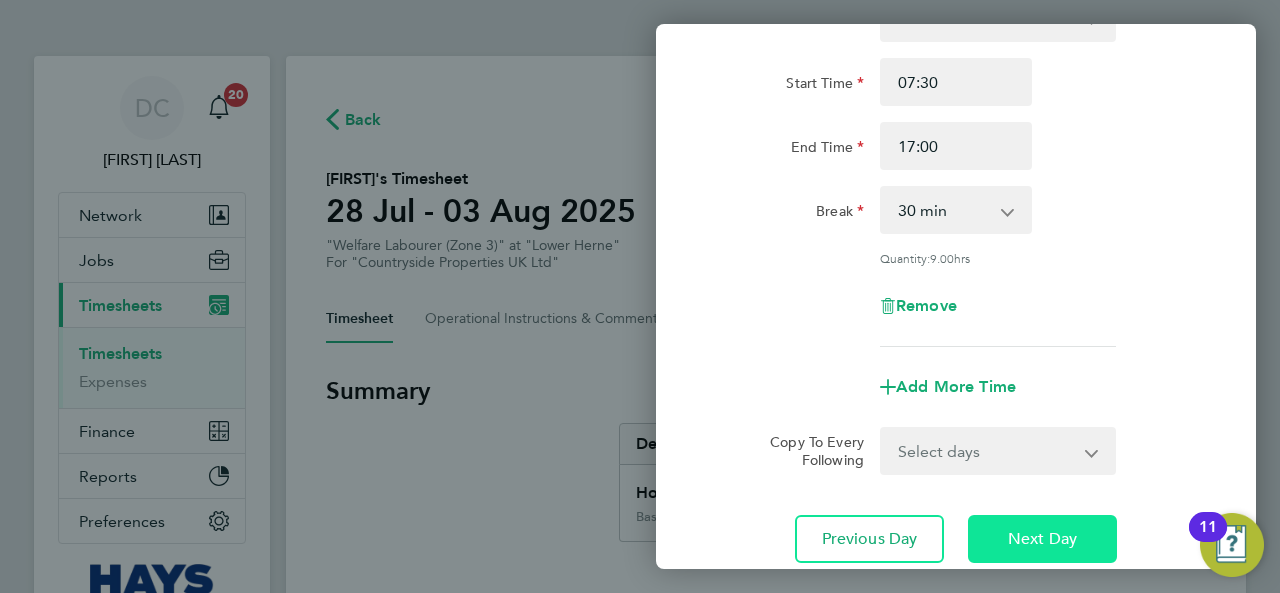 click on "Next Day" 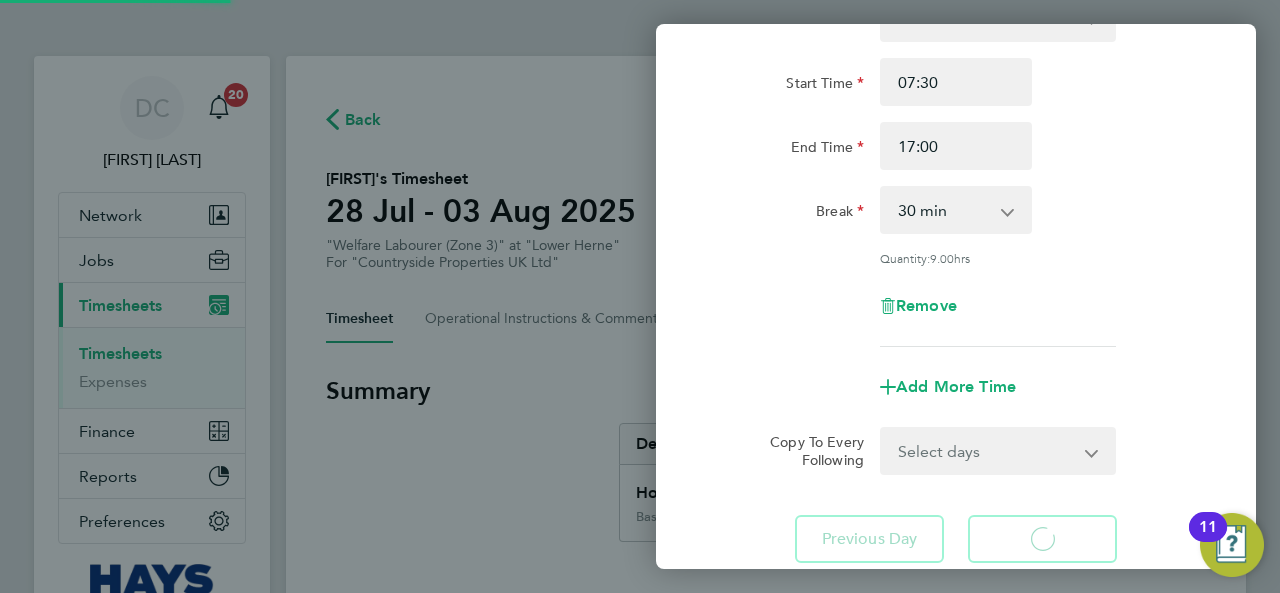 select on "30" 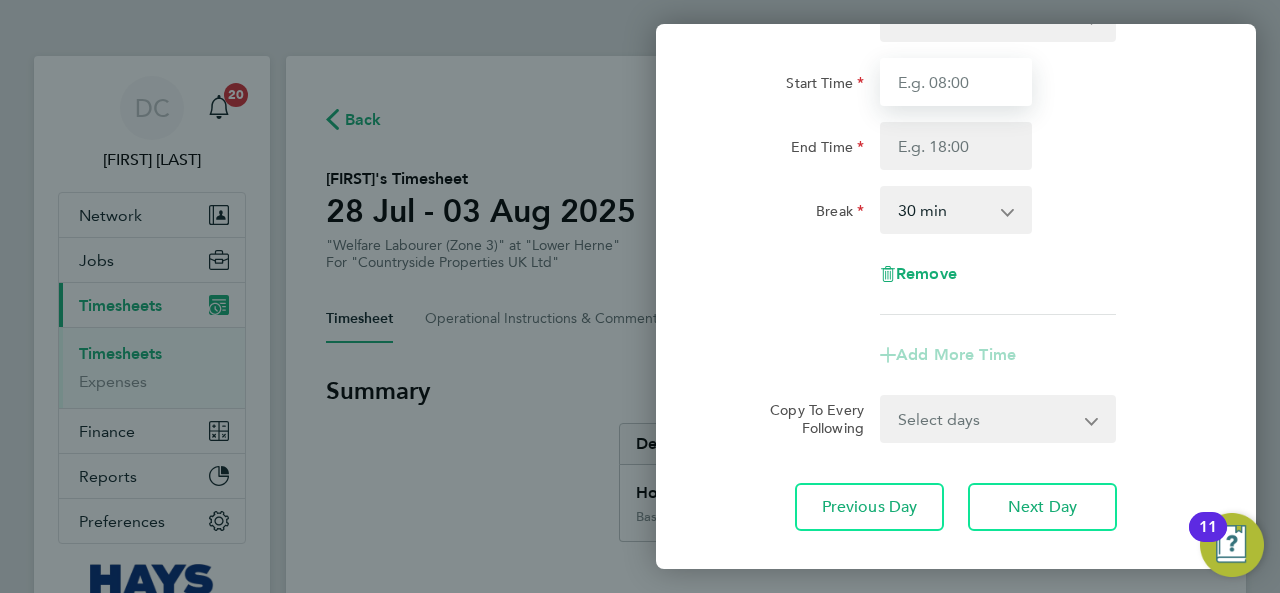 click on "Start Time" at bounding box center (956, 82) 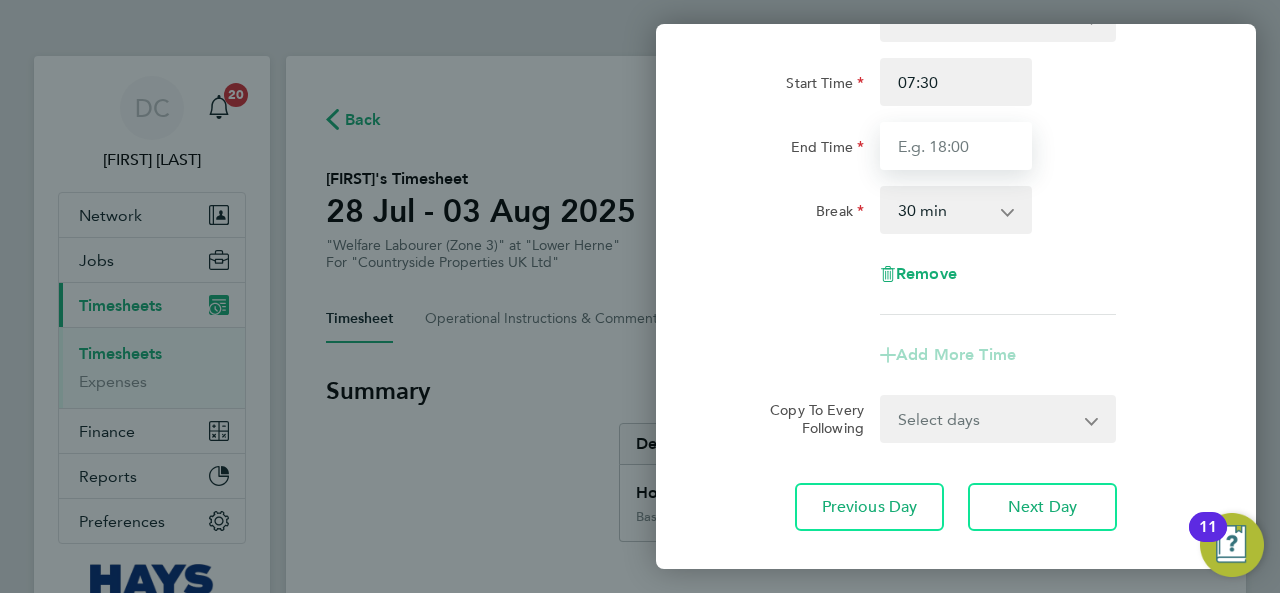 click on "End Time" at bounding box center [956, 146] 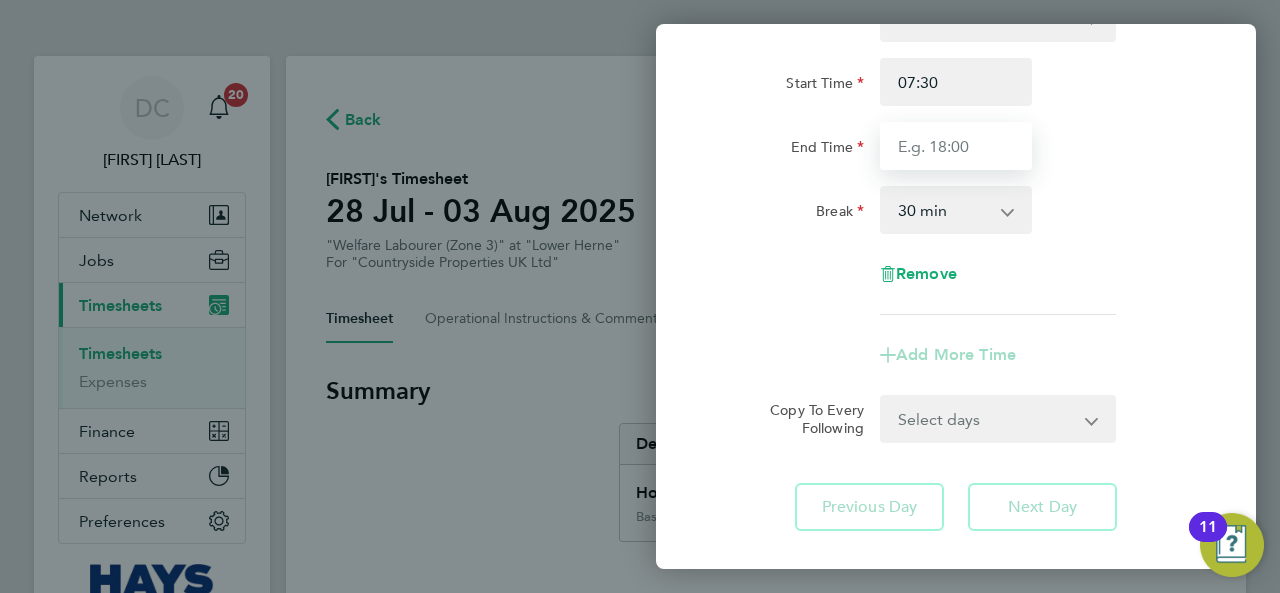 type on "17:00" 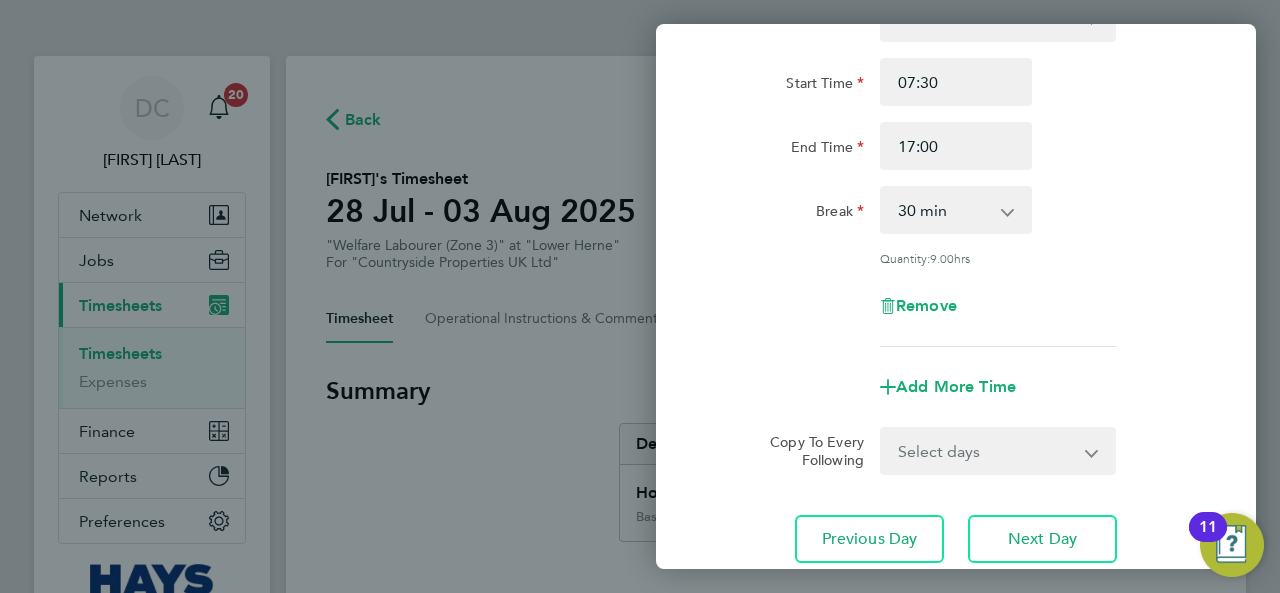 click on "Rate Basic - 18.88
Start Time 07:30 End Time 17:00 Break 0 min 15 min 30 min 45 min 60 min 75 min 90 min
Quantity: 9.00 hrs
Remove" 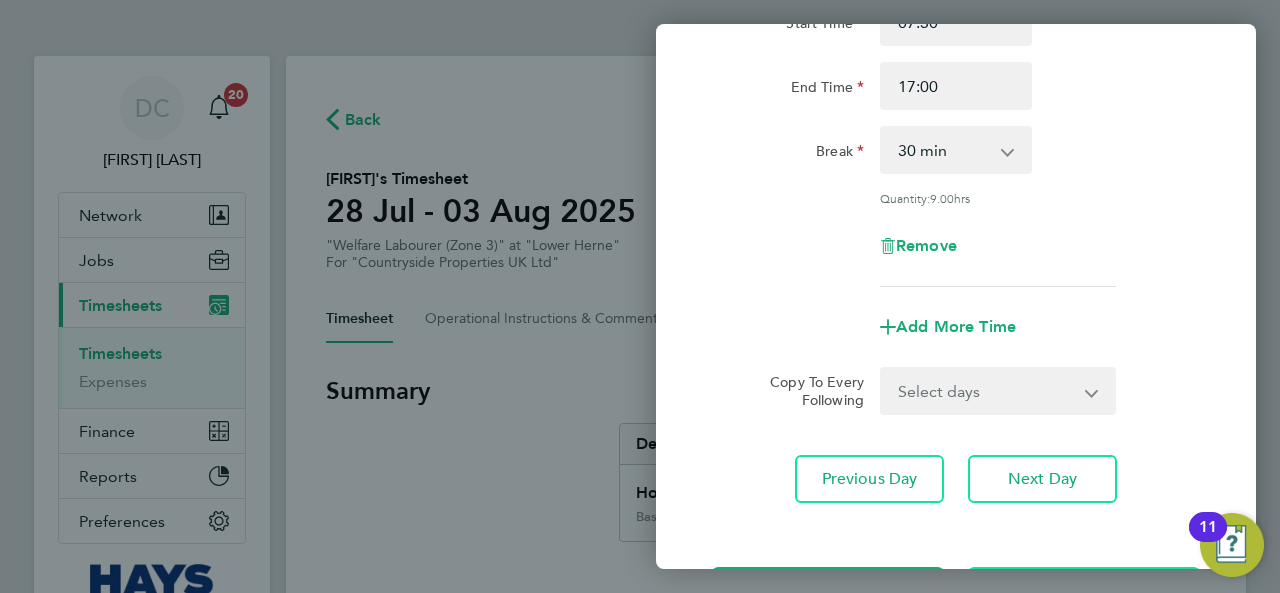 scroll, scrollTop: 310, scrollLeft: 0, axis: vertical 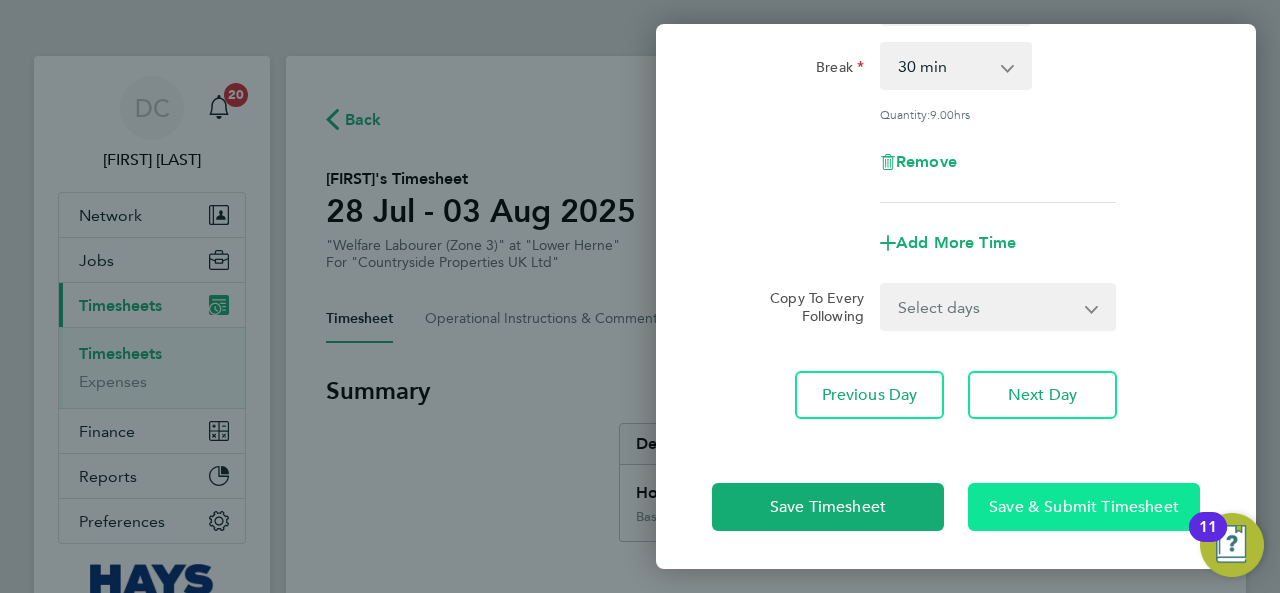 click on "Save & Submit Timesheet" 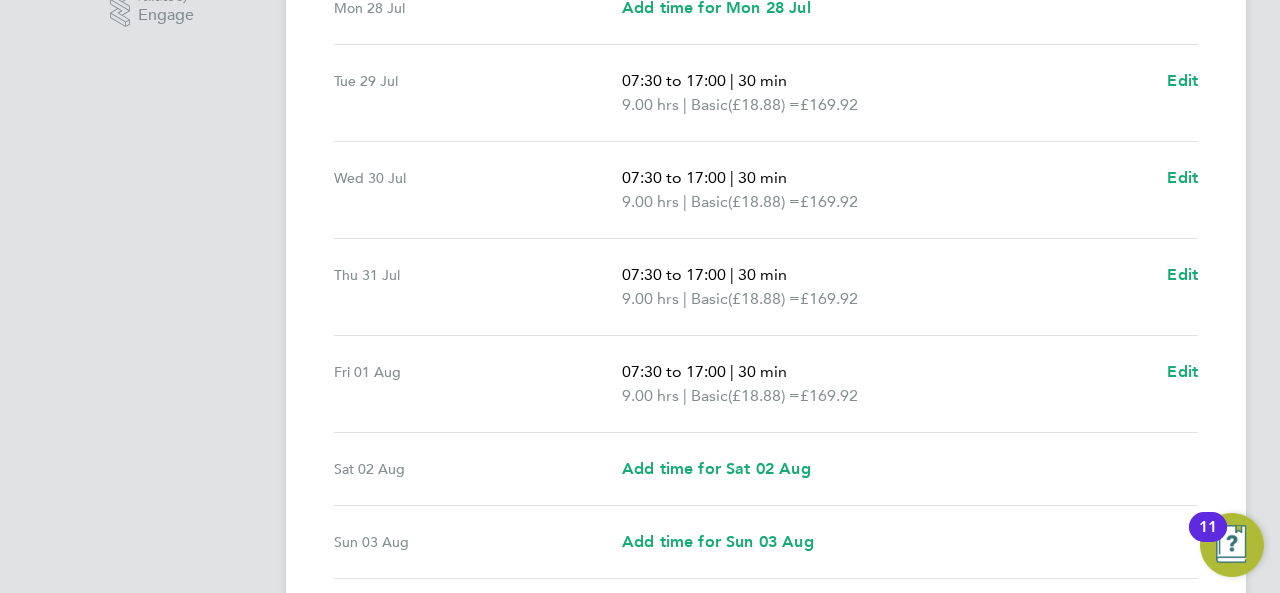 scroll, scrollTop: 500, scrollLeft: 0, axis: vertical 